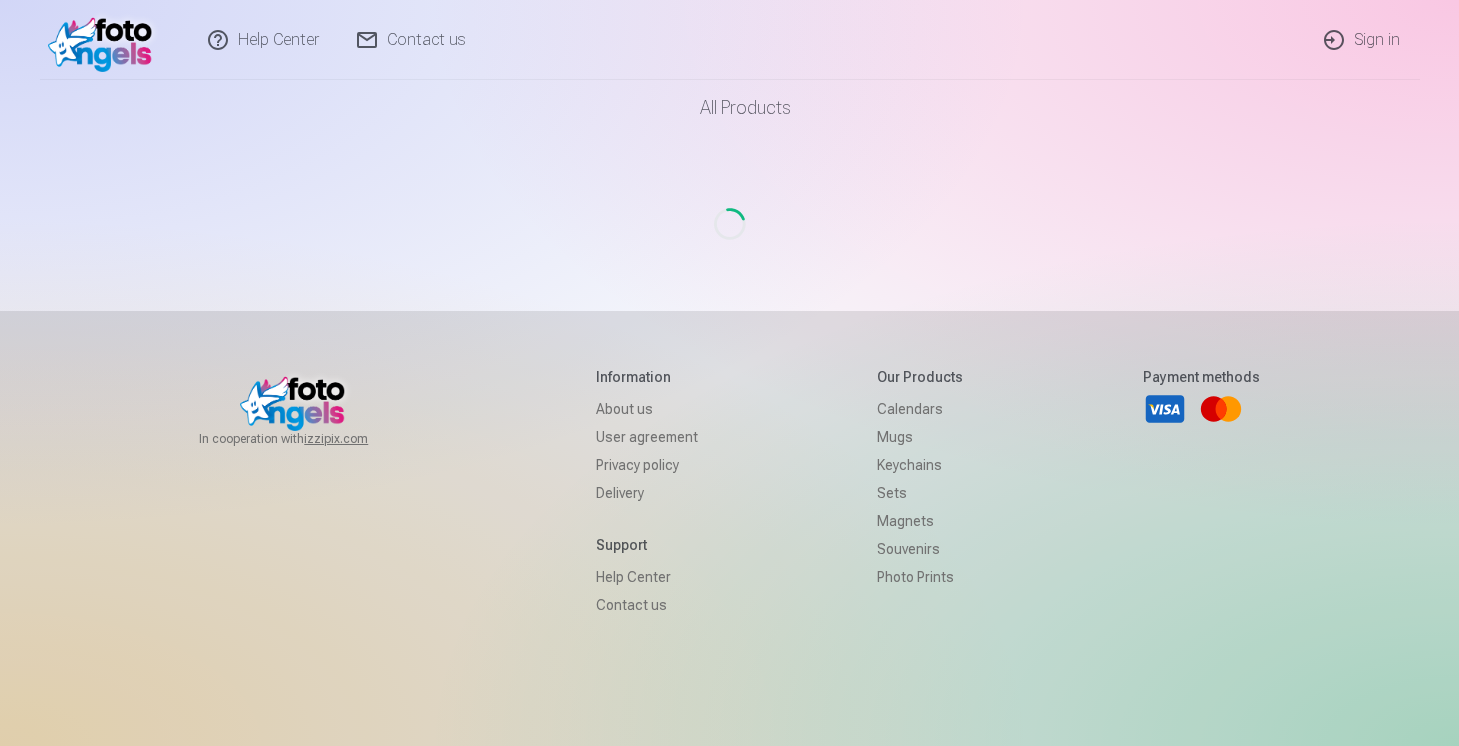 scroll, scrollTop: 0, scrollLeft: 0, axis: both 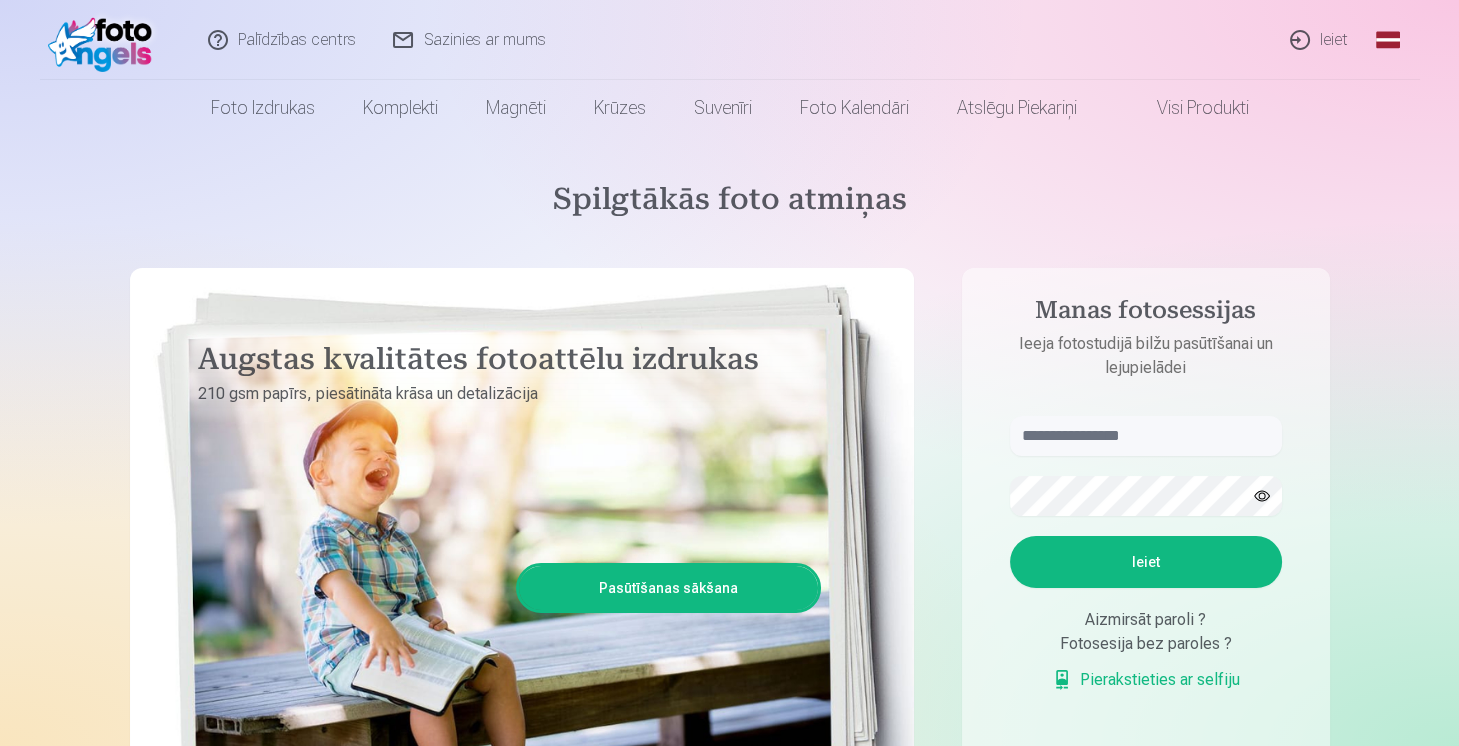 type on "**********" 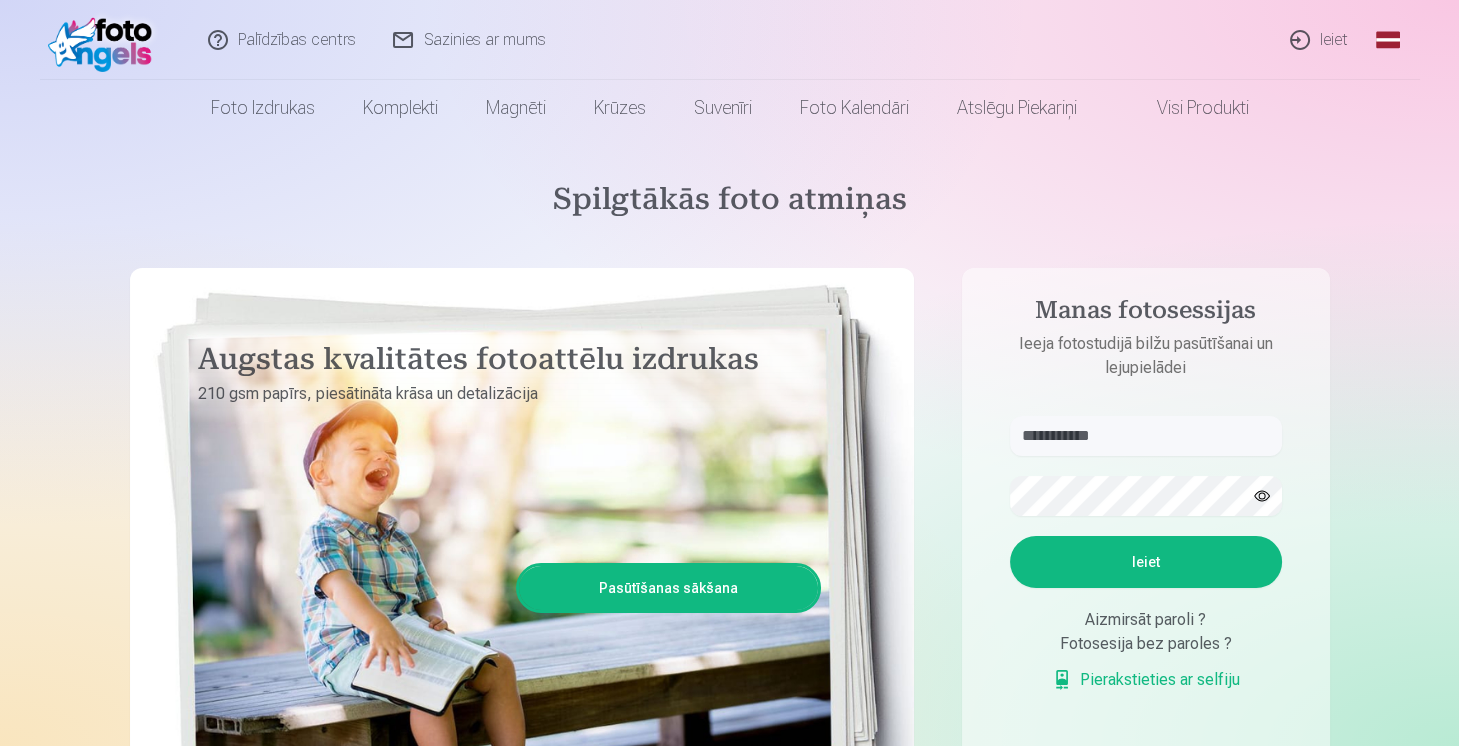 click on "Ieiet" at bounding box center [1320, 40] 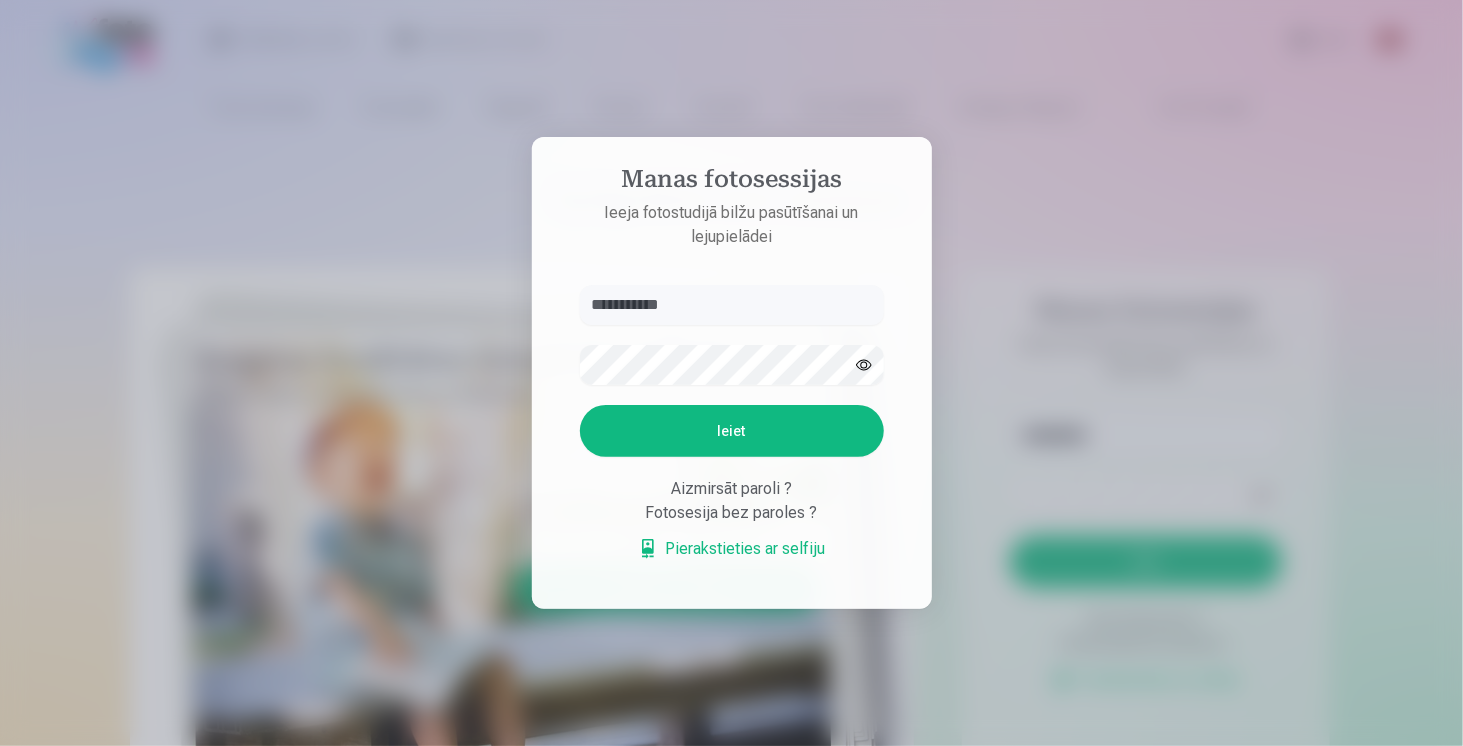 click on "Ieiet" at bounding box center (732, 431) 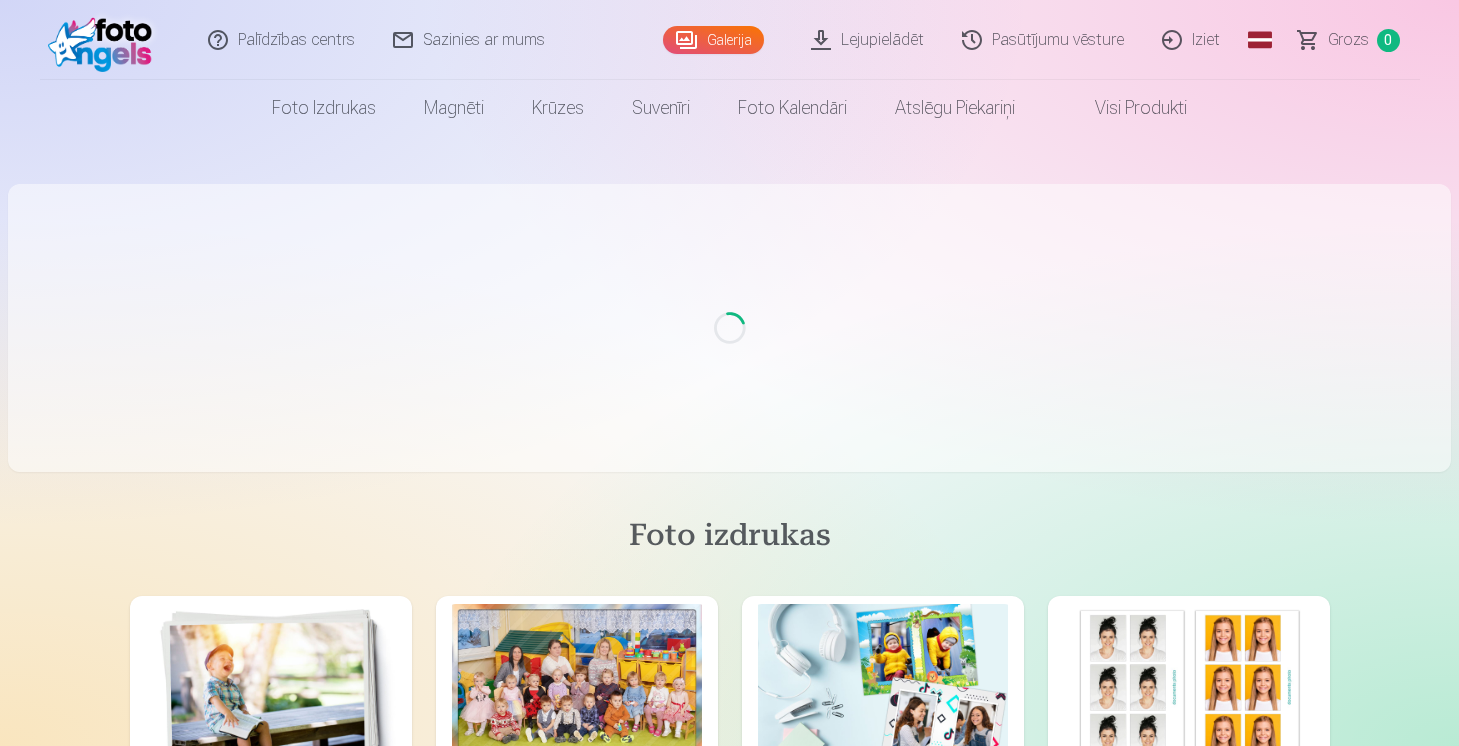 scroll, scrollTop: 0, scrollLeft: 0, axis: both 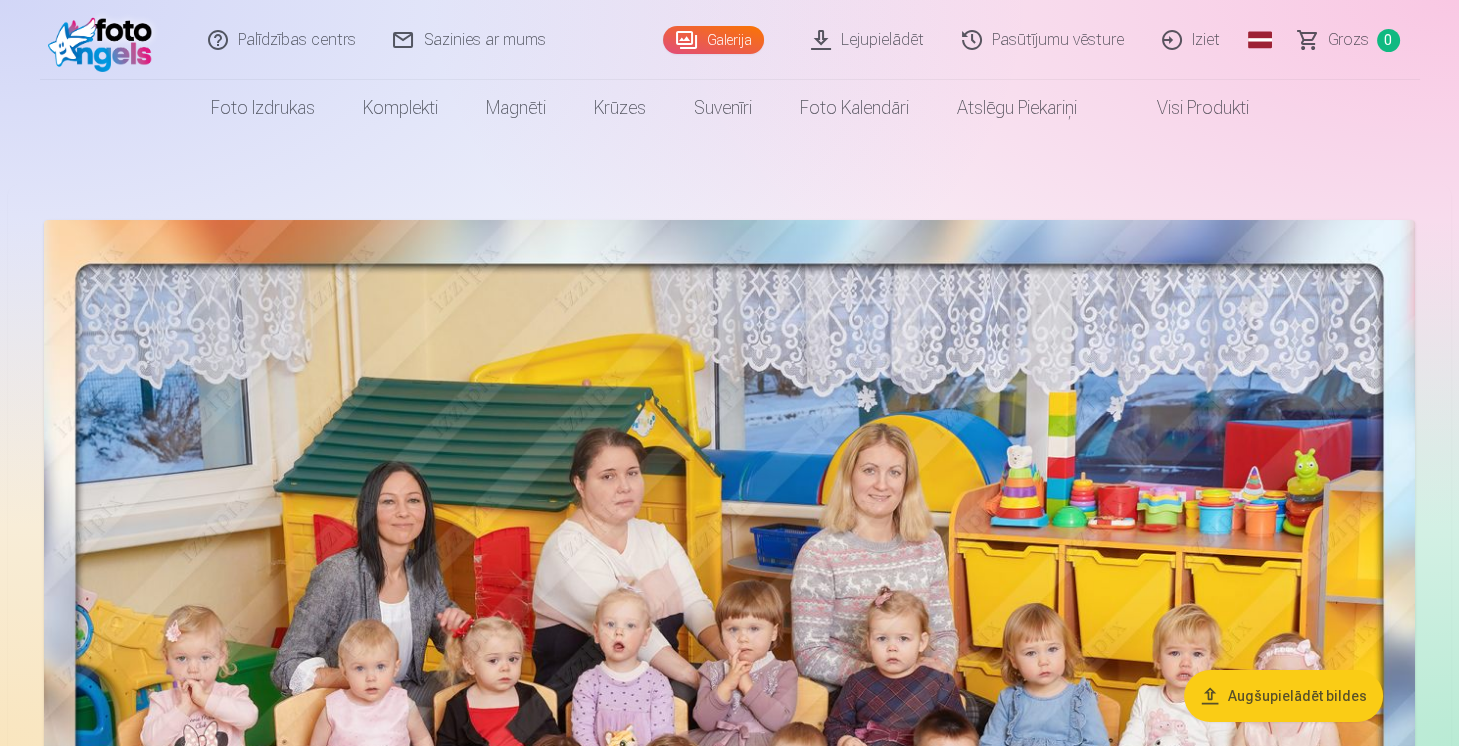 click on "Galerija" at bounding box center [713, 40] 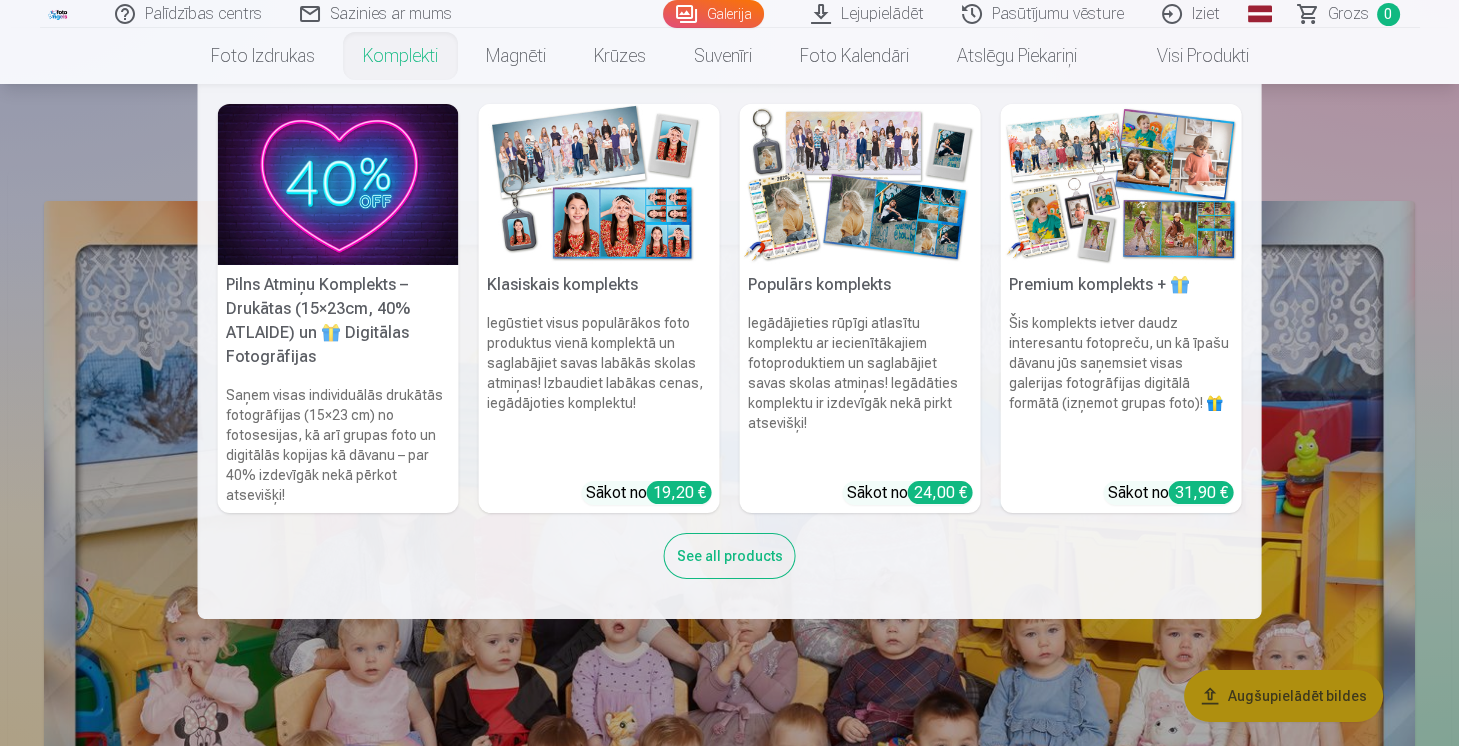 scroll, scrollTop: 0, scrollLeft: 0, axis: both 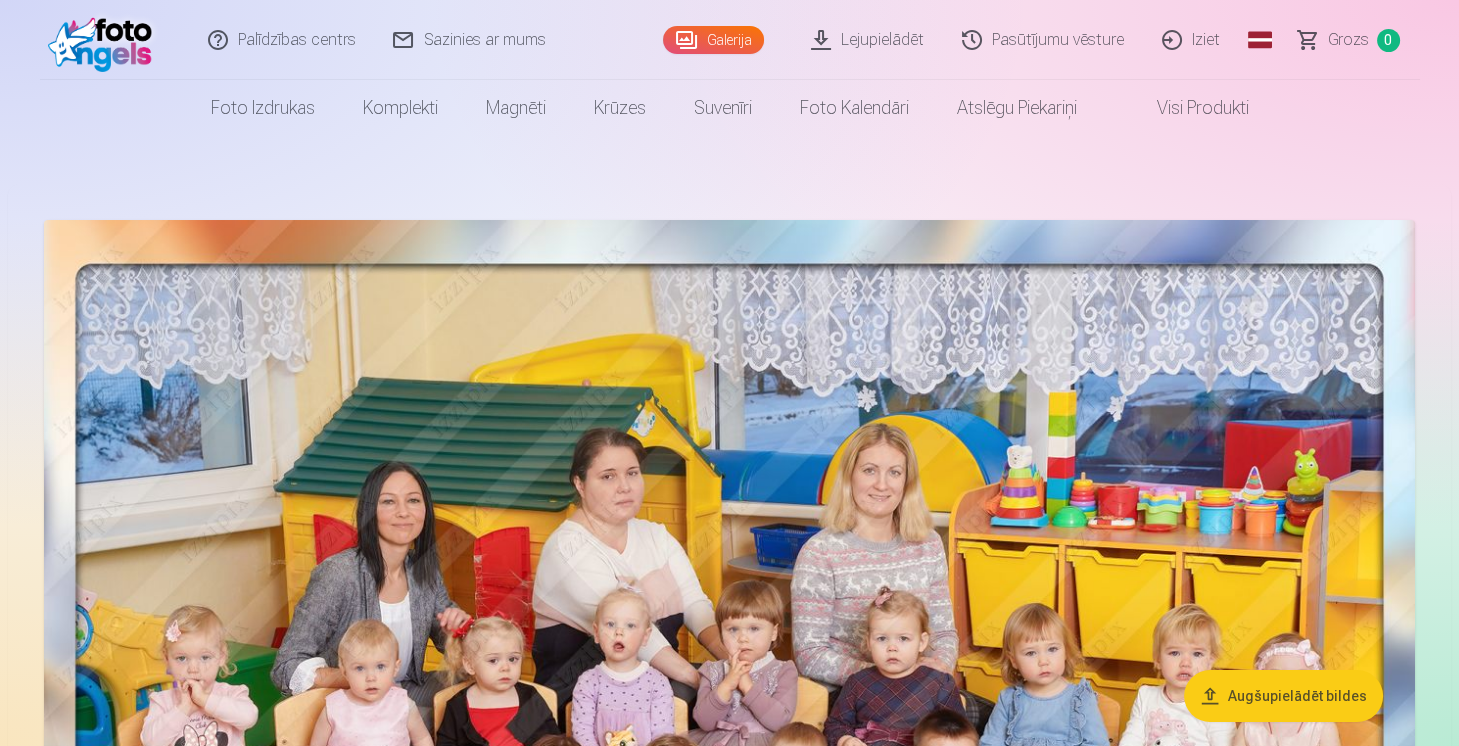 click on "Lejupielādēt" at bounding box center (868, 40) 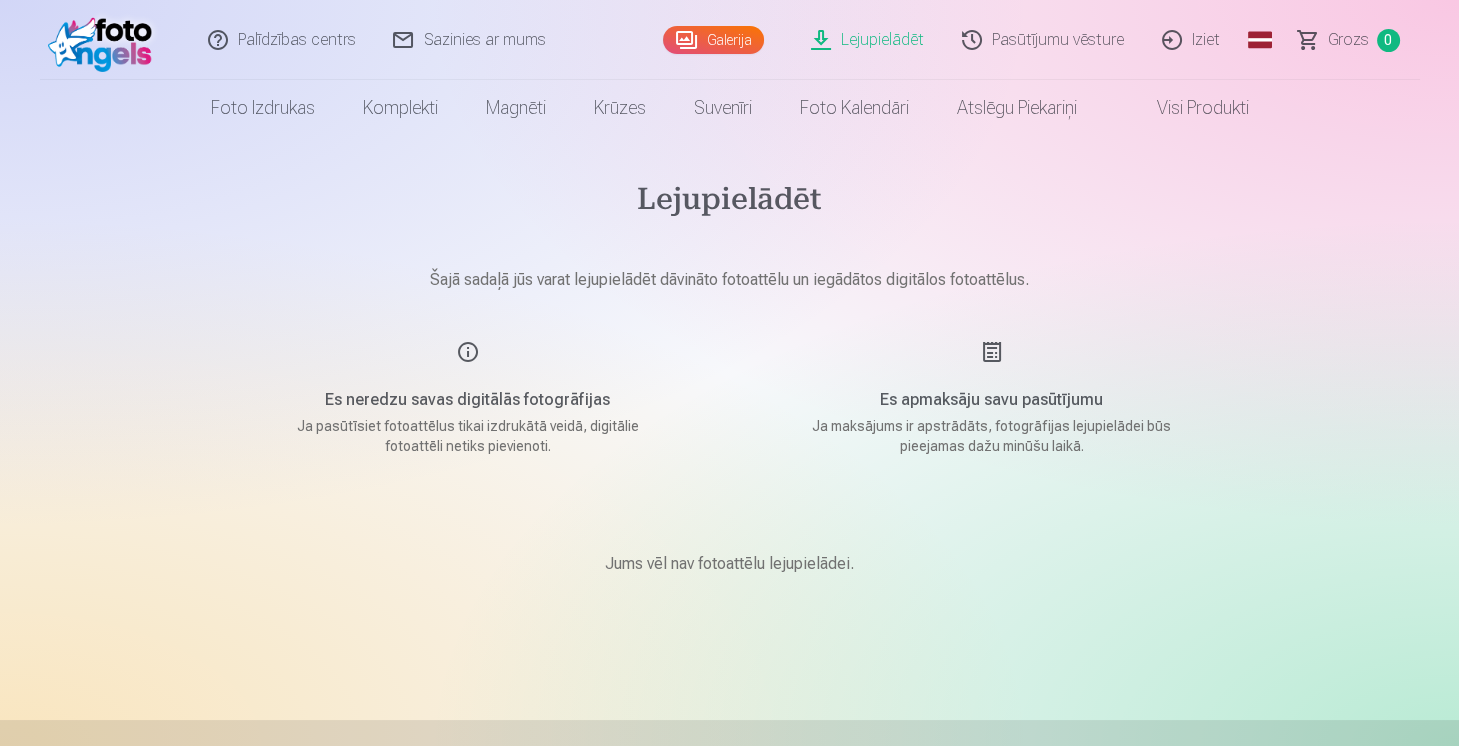 click on "Es neredzu savas digitālās fotogrāfijas Ja pasūtīsiet fotoattēlus tikai izdrukātā veidā, digitālie fotoattēli netiks pievienoti." at bounding box center [468, 398] 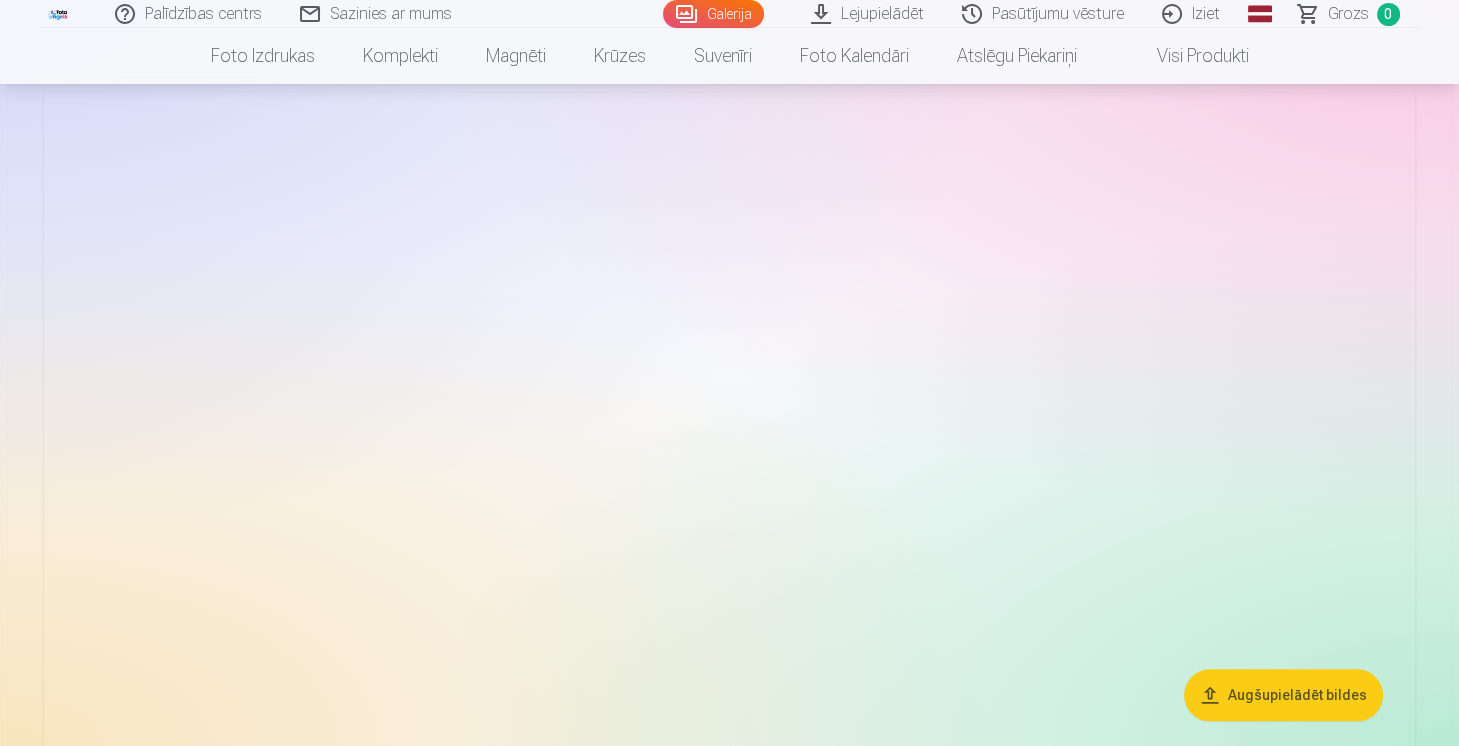 scroll, scrollTop: 3000, scrollLeft: 0, axis: vertical 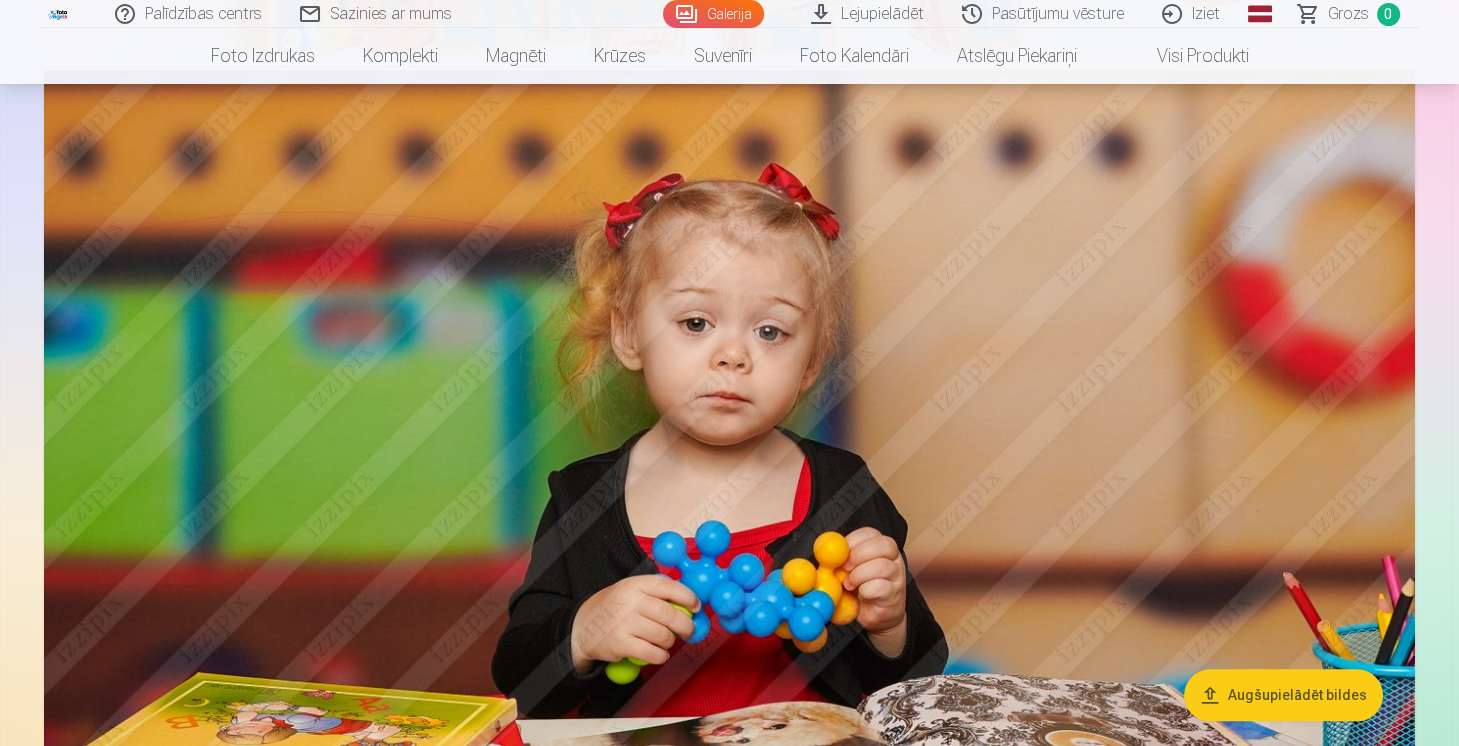 click on "Augšupielādēt bildes" at bounding box center (1283, 696) 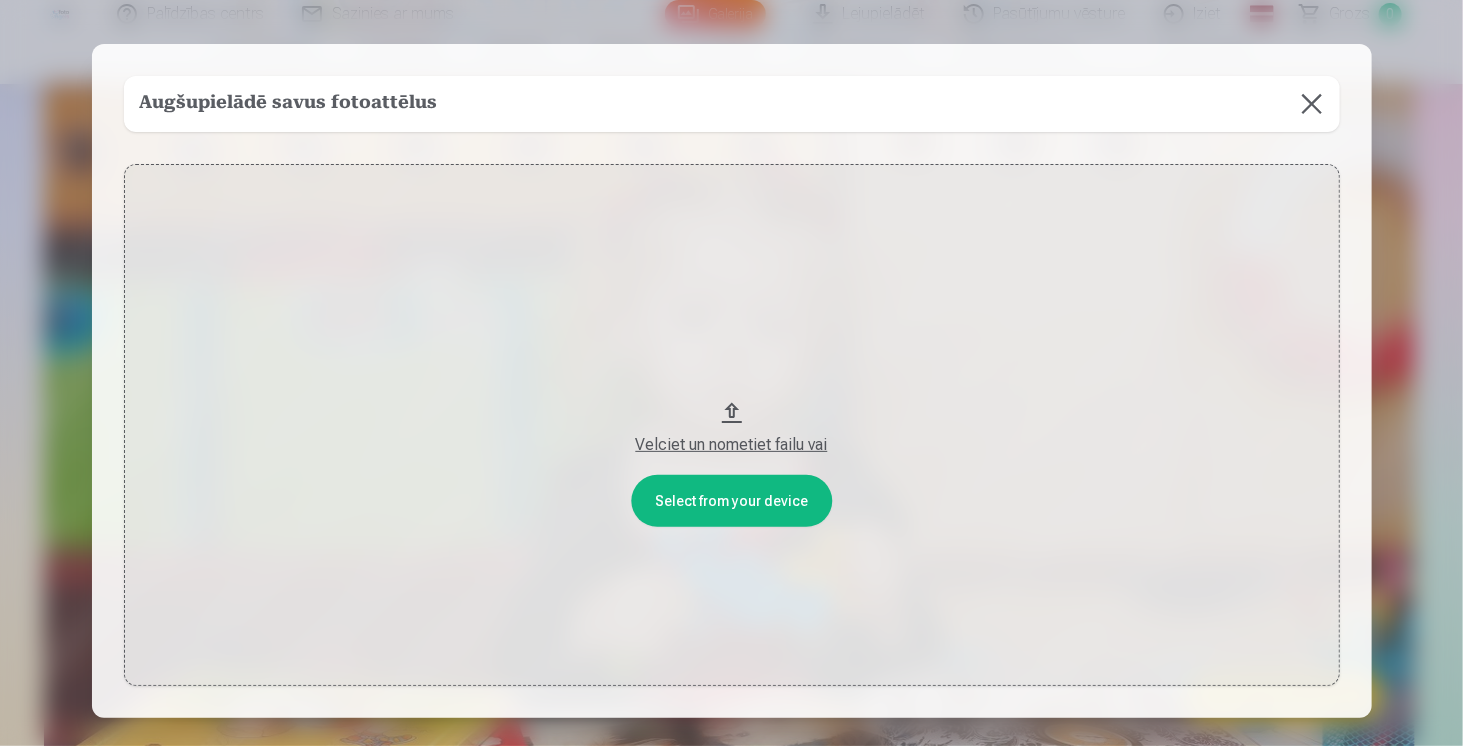 click at bounding box center [1312, 104] 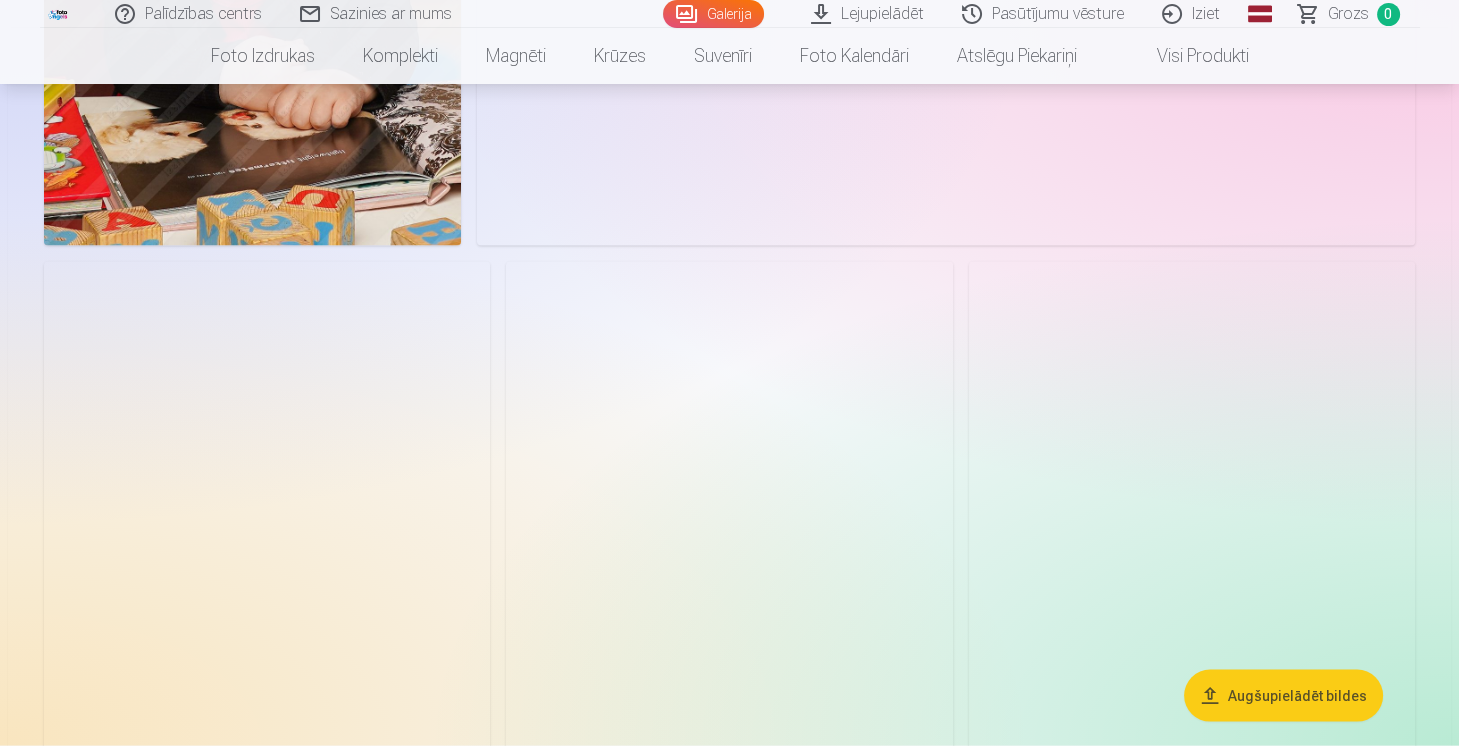 scroll, scrollTop: 5706, scrollLeft: 0, axis: vertical 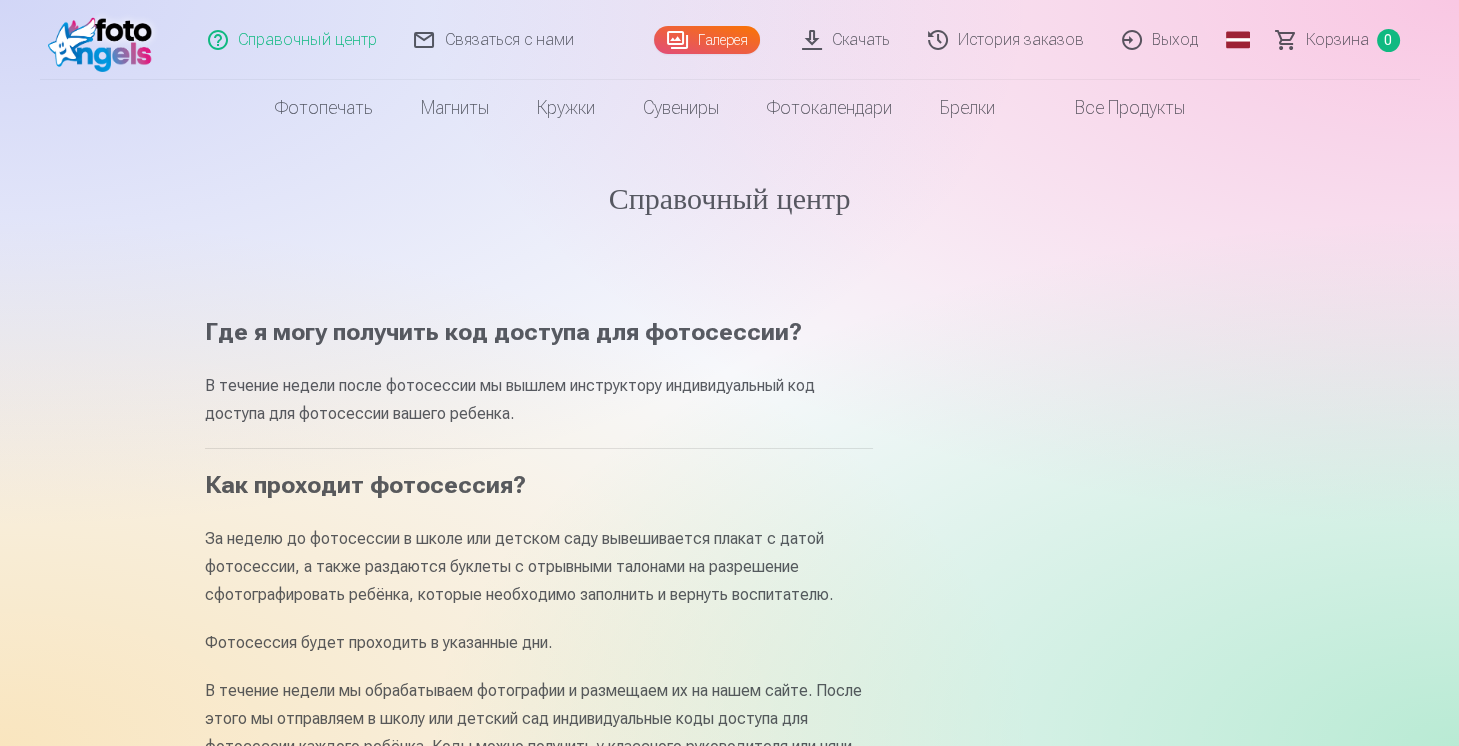 click on "Скачать" at bounding box center [861, 39] 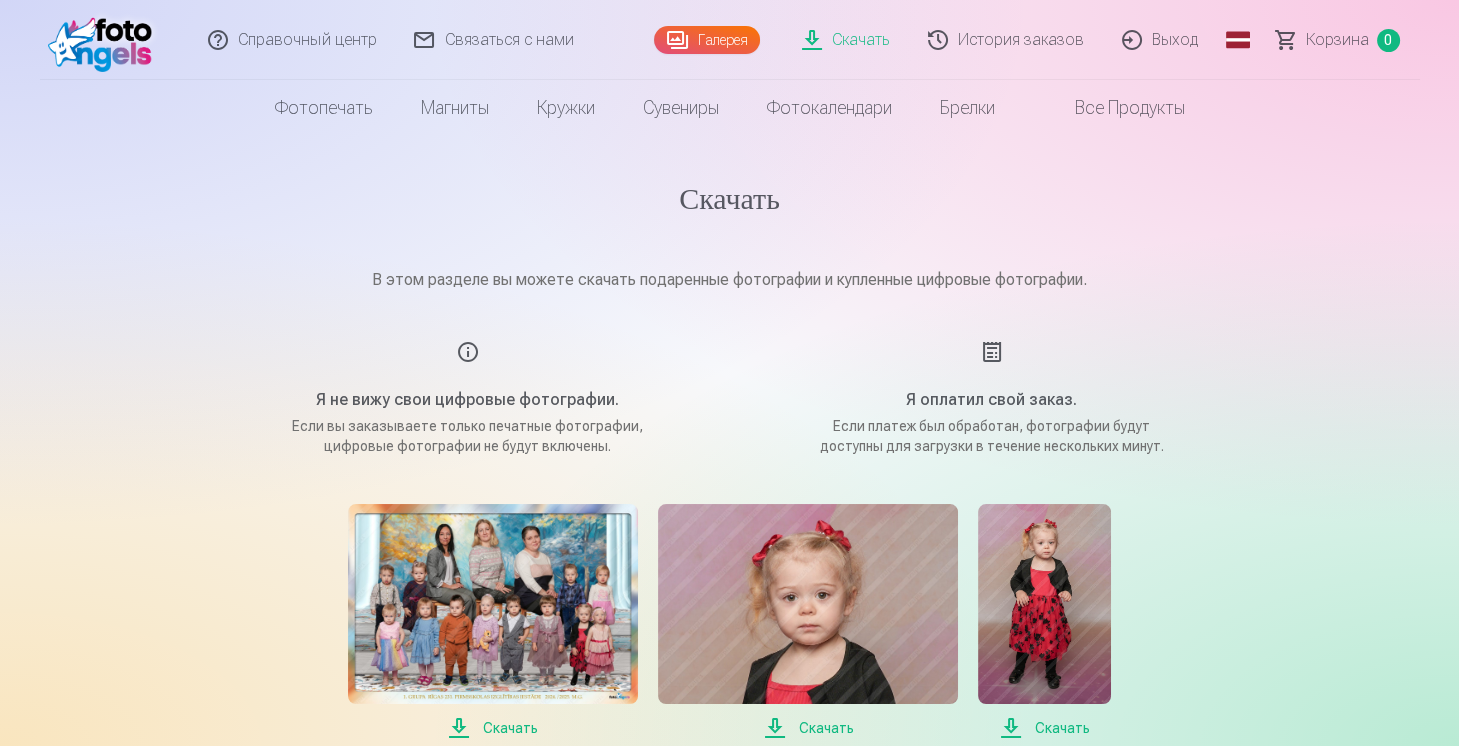 click on "История заказов" at bounding box center [1021, 39] 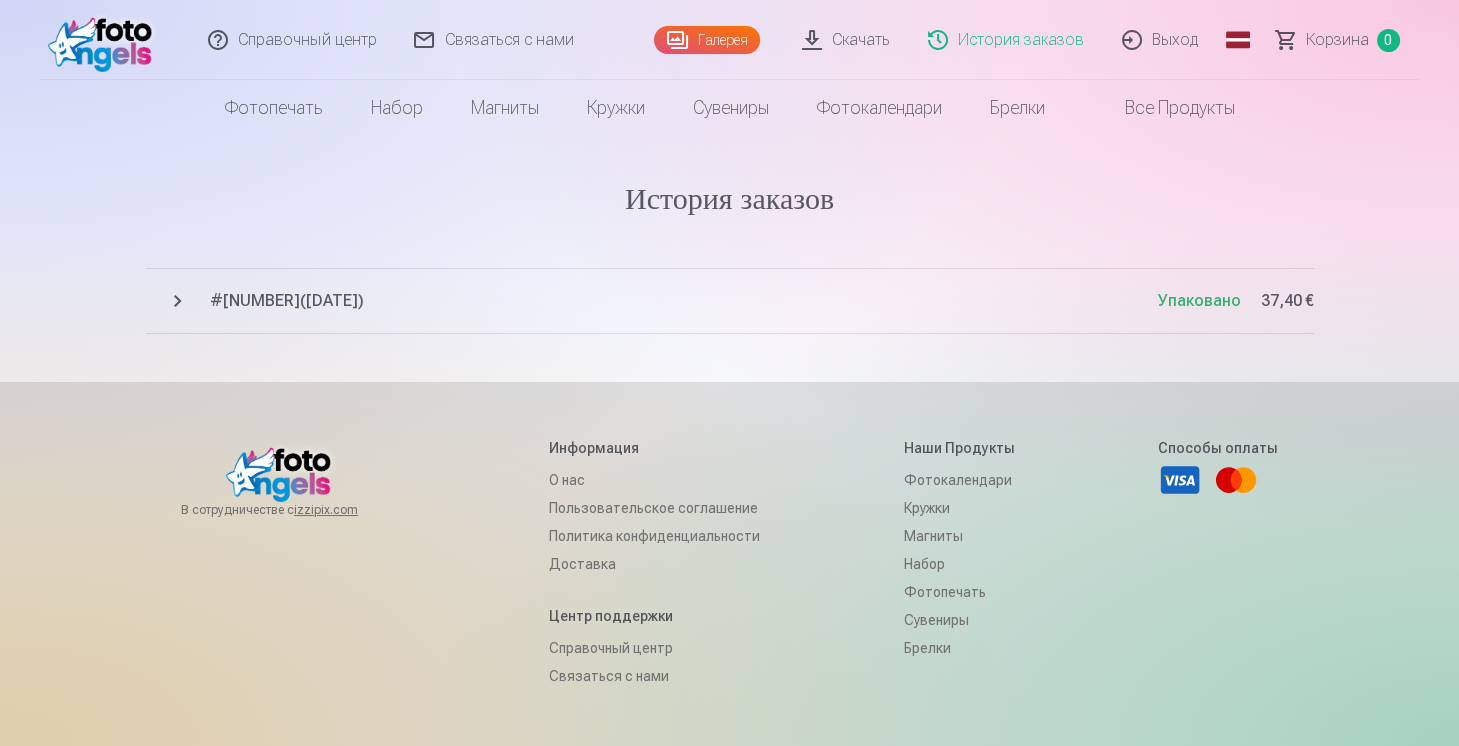 click on "#  8850265  (  23.01.2025  )" at bounding box center (684, 301) 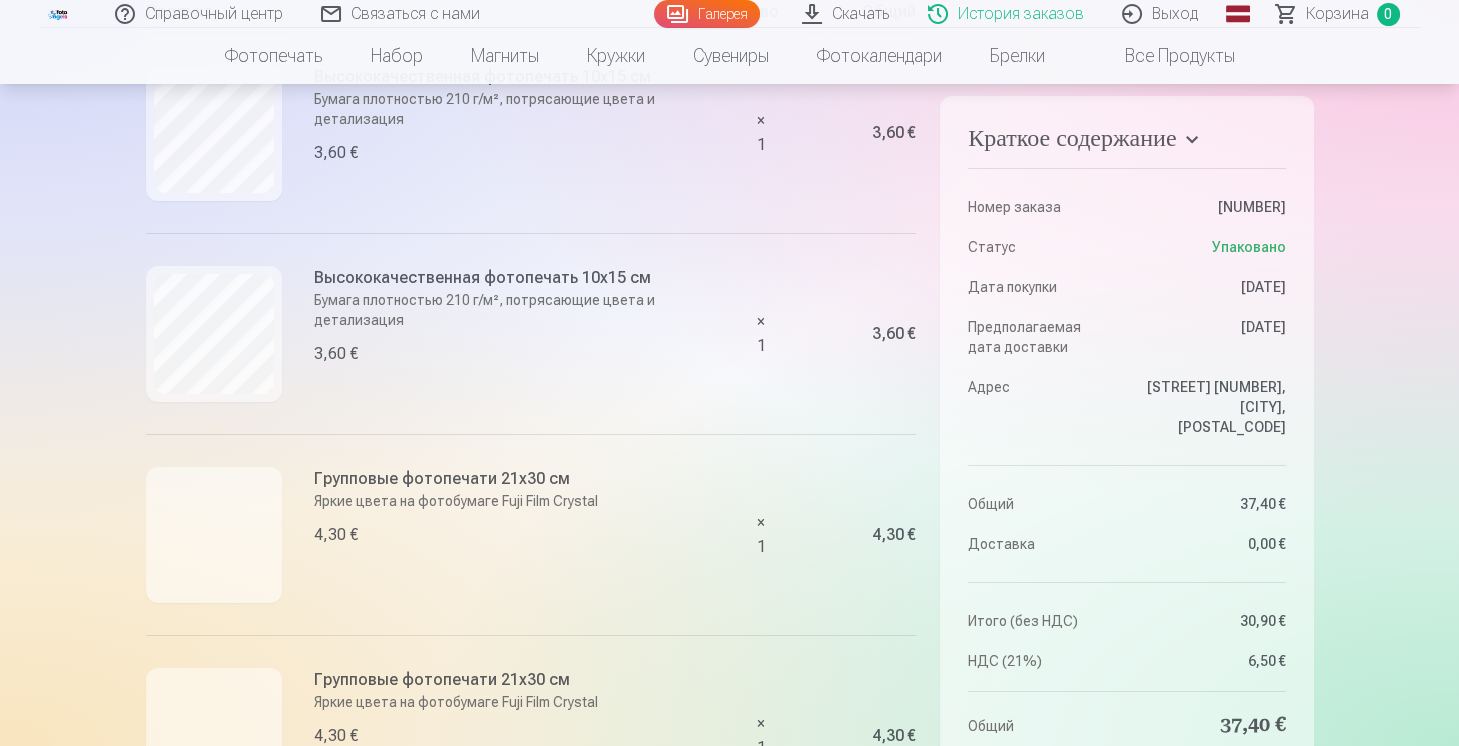 scroll, scrollTop: 0, scrollLeft: 0, axis: both 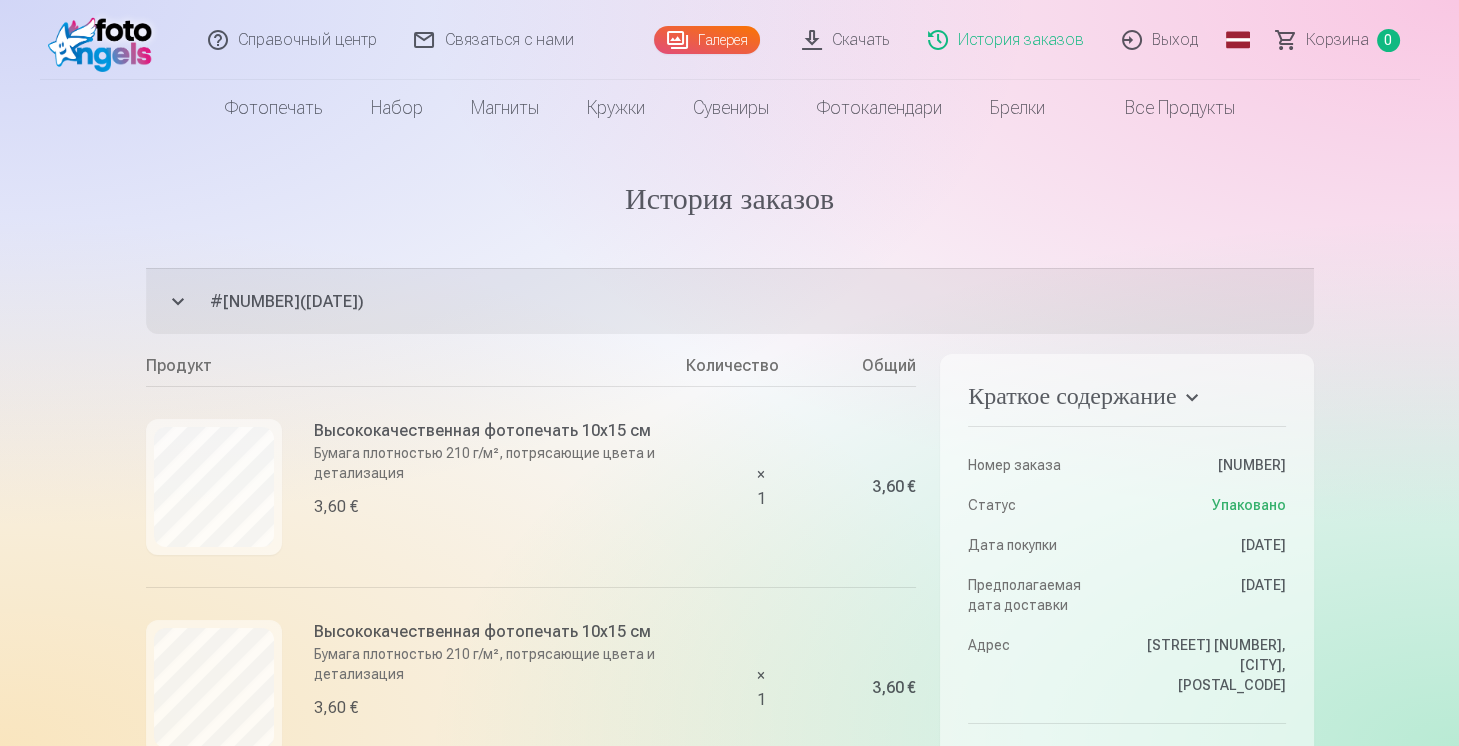 click on "Скачать" at bounding box center [861, 40] 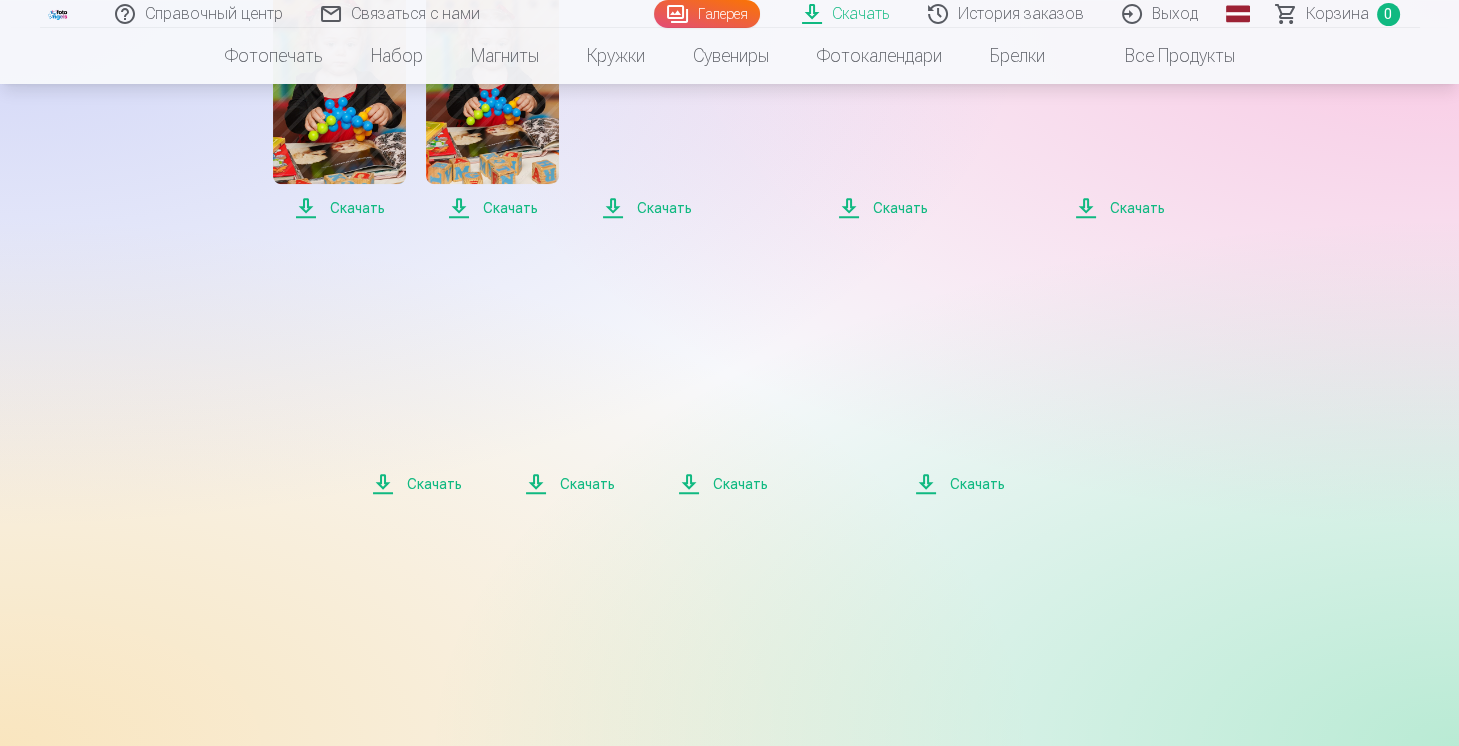 scroll, scrollTop: 2700, scrollLeft: 0, axis: vertical 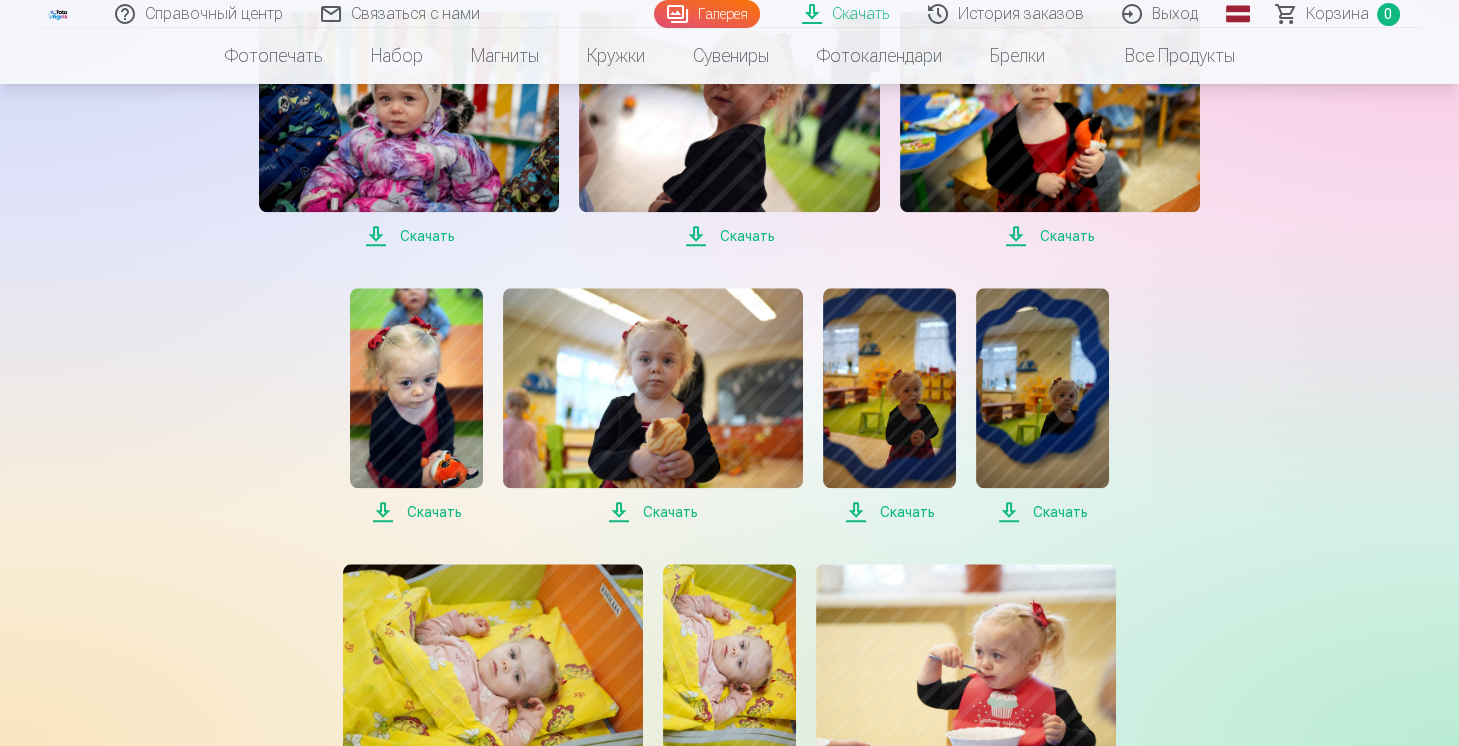 click at bounding box center (653, 388) 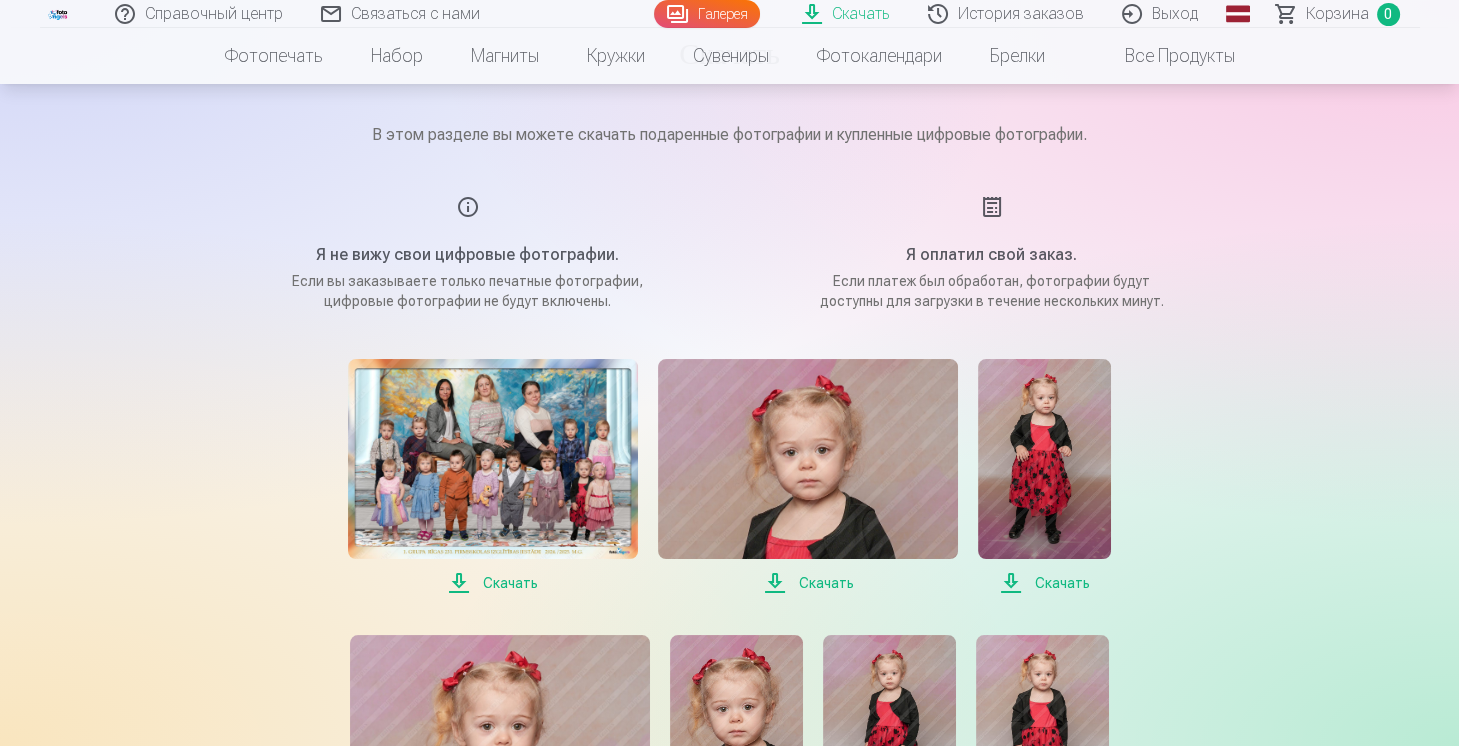 scroll, scrollTop: 0, scrollLeft: 0, axis: both 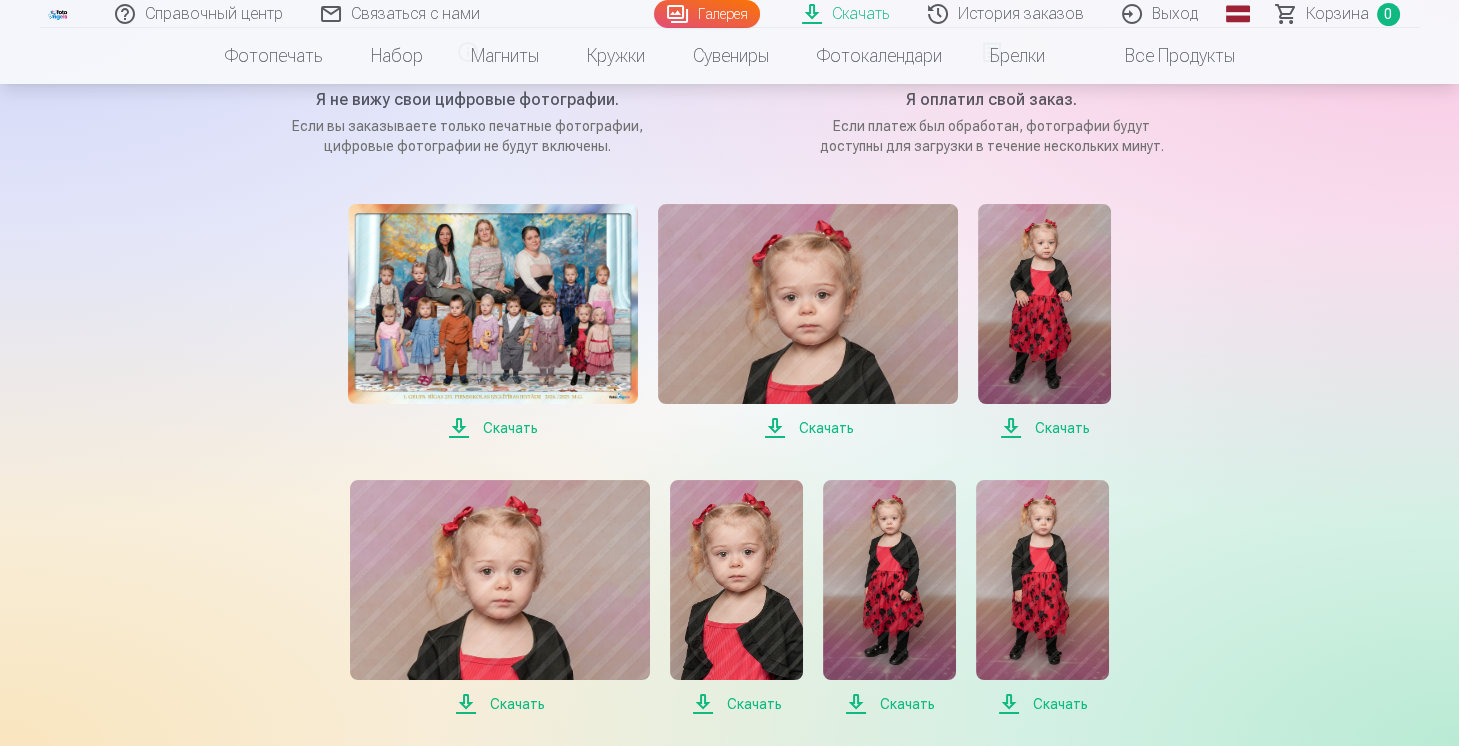 click on "Скачать" at bounding box center [510, 428] 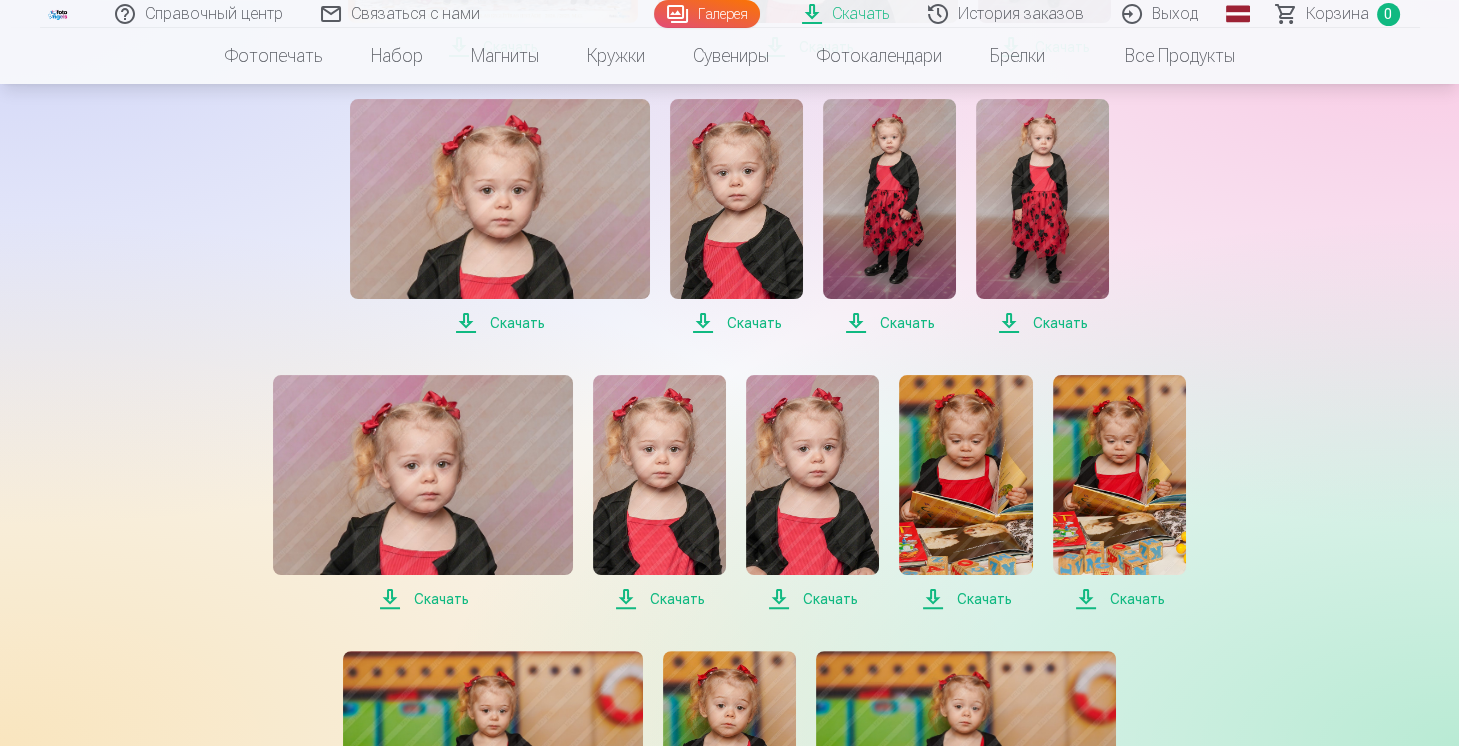 scroll, scrollTop: 800, scrollLeft: 0, axis: vertical 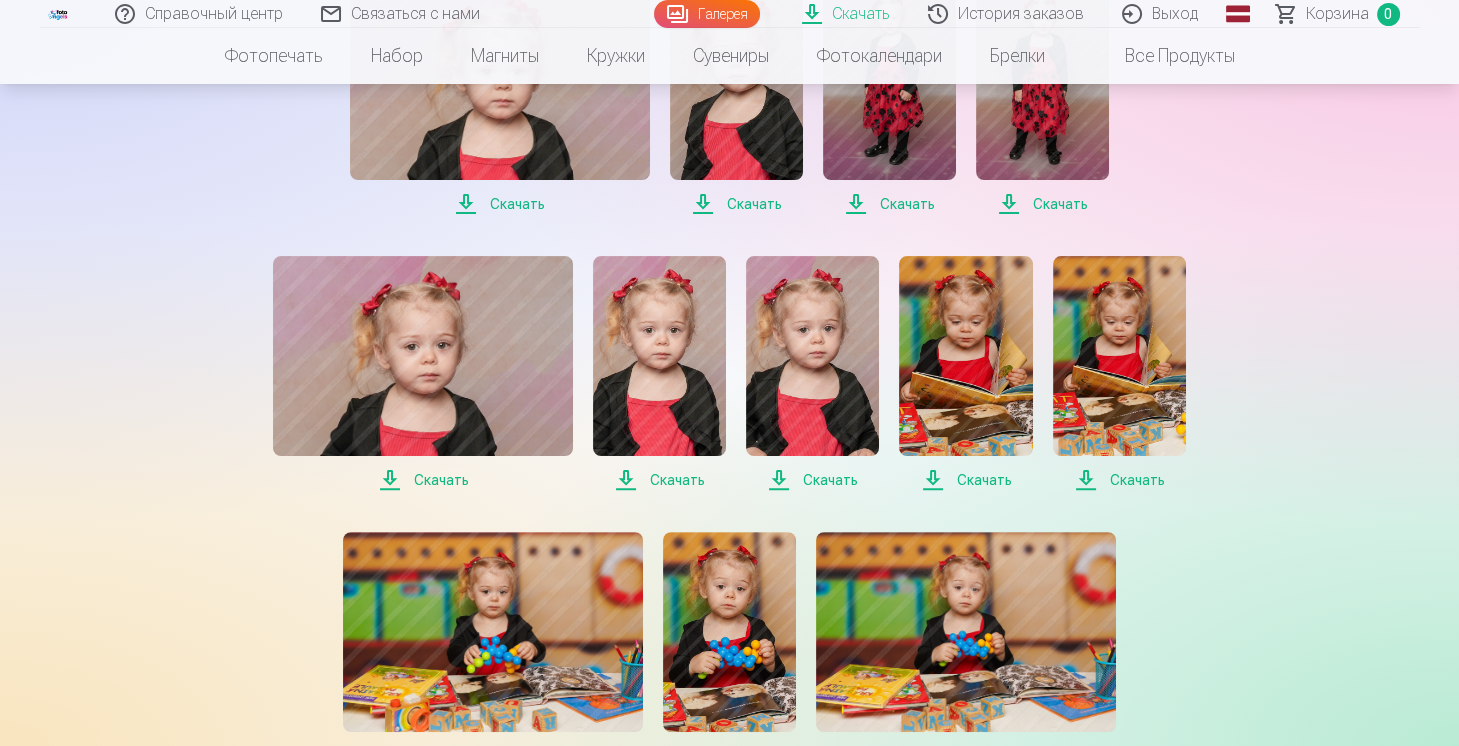 click on "Скачать" at bounding box center [441, 480] 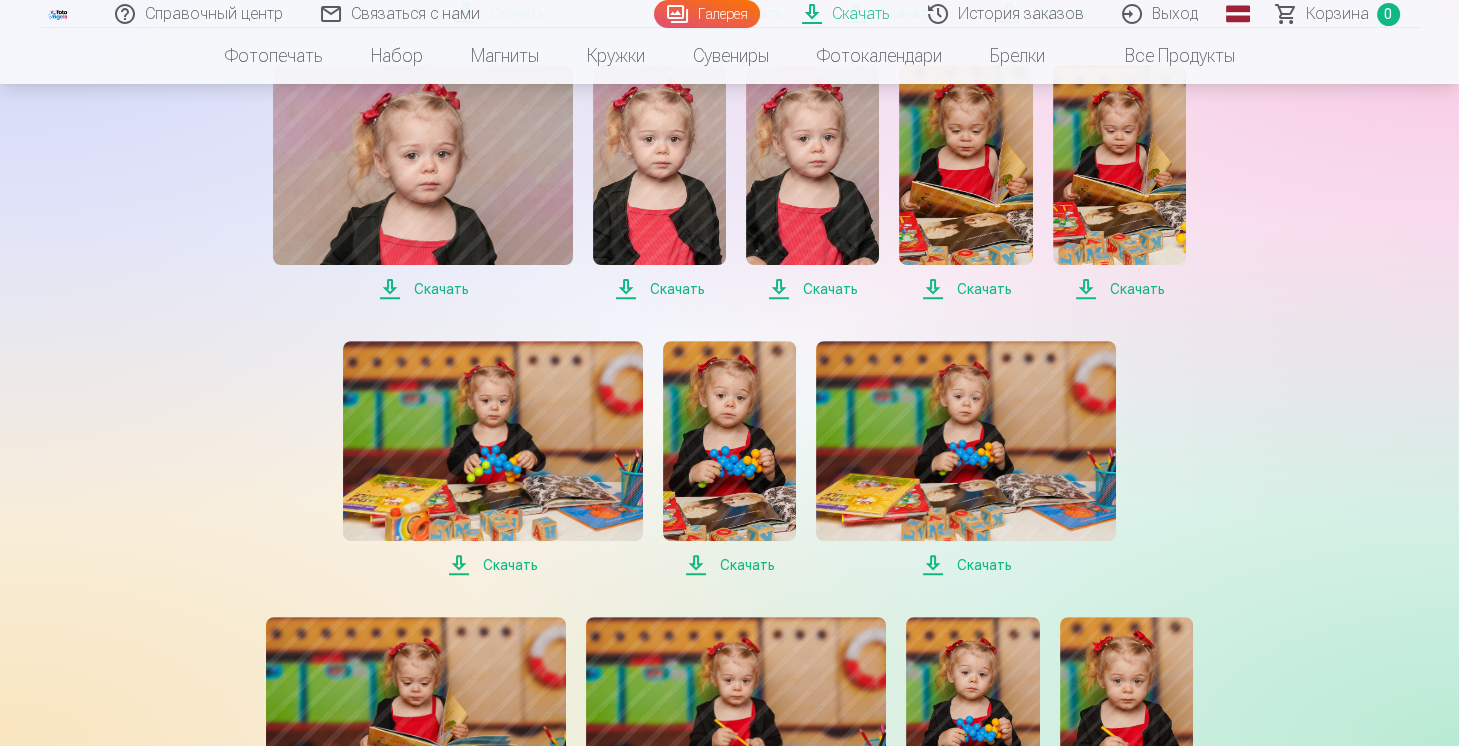 scroll, scrollTop: 1000, scrollLeft: 0, axis: vertical 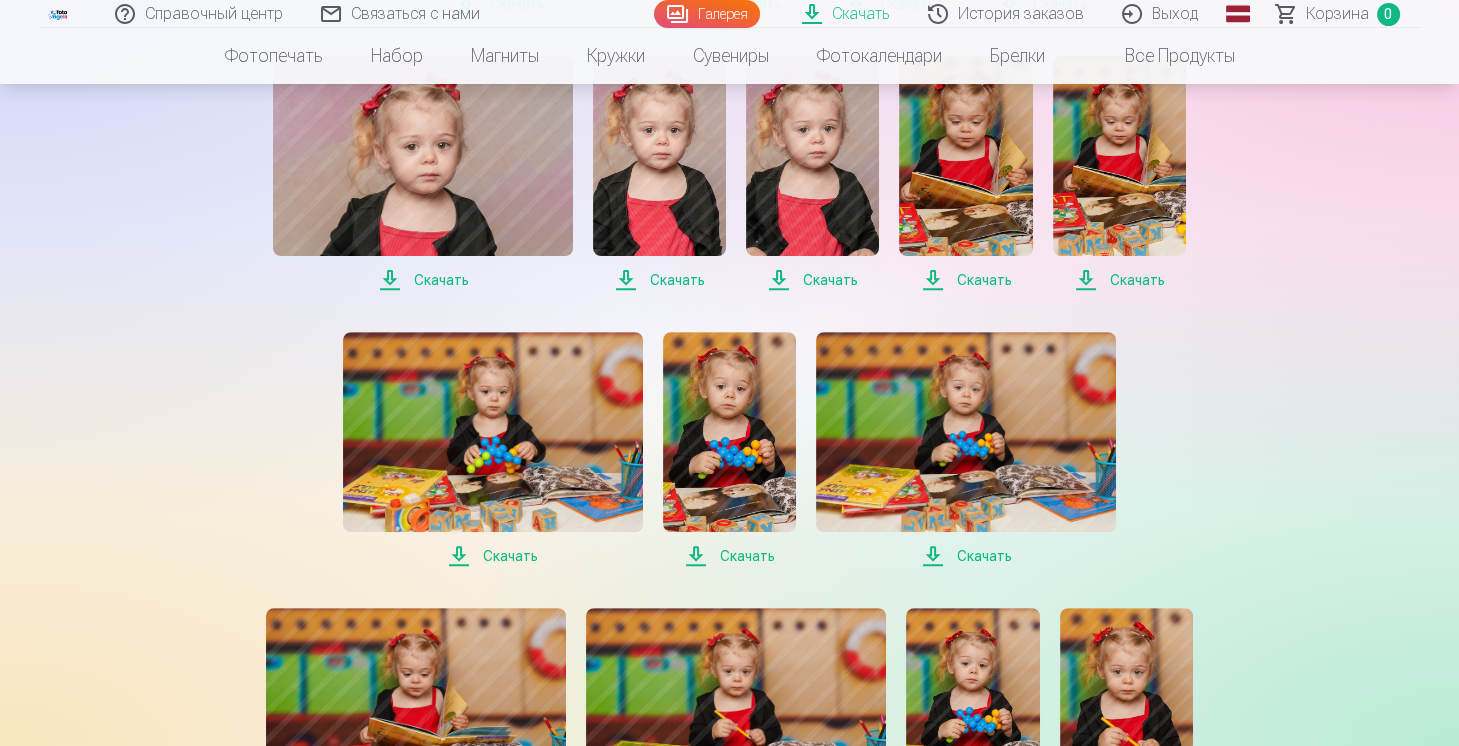 click on "Скачать" at bounding box center (493, 556) 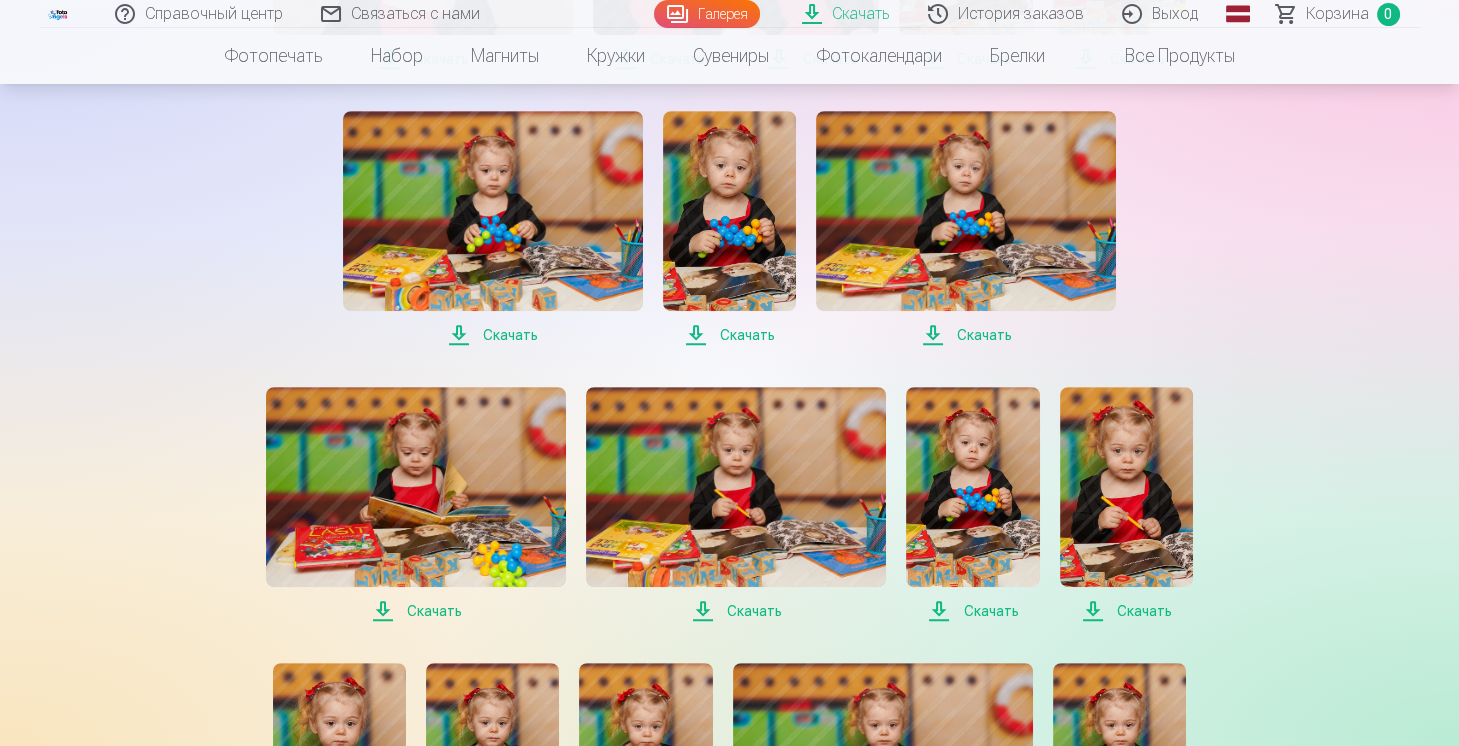 scroll, scrollTop: 1300, scrollLeft: 0, axis: vertical 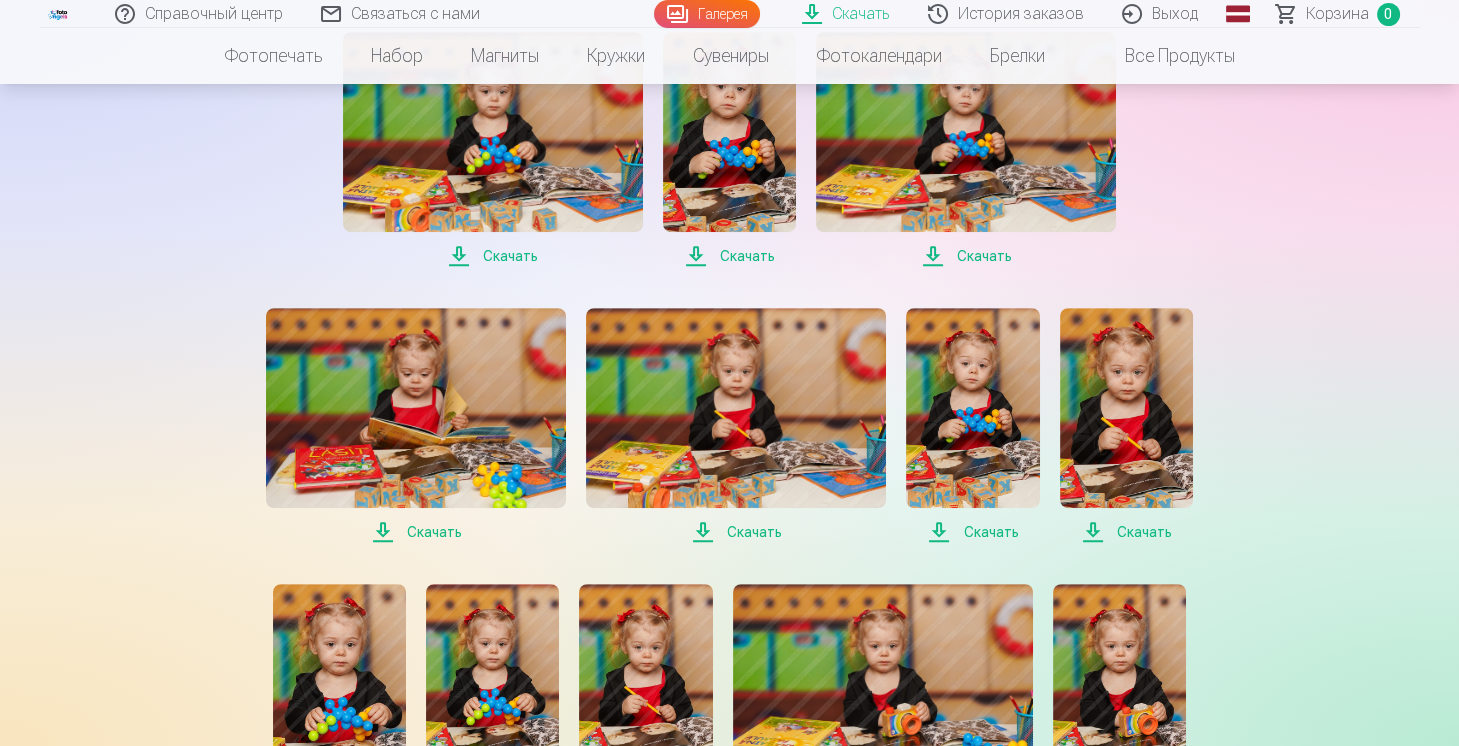 click on "Скачать" at bounding box center (434, 532) 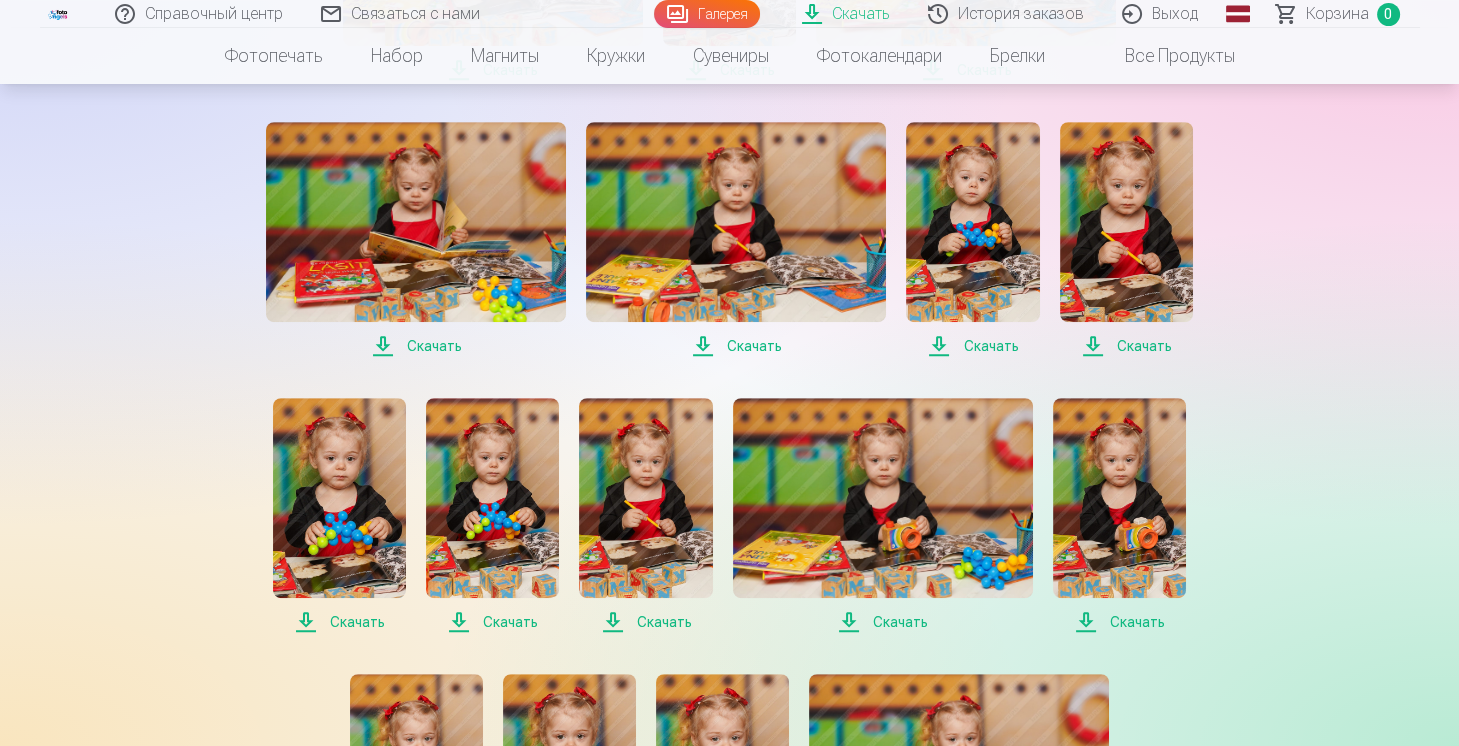 scroll, scrollTop: 1500, scrollLeft: 0, axis: vertical 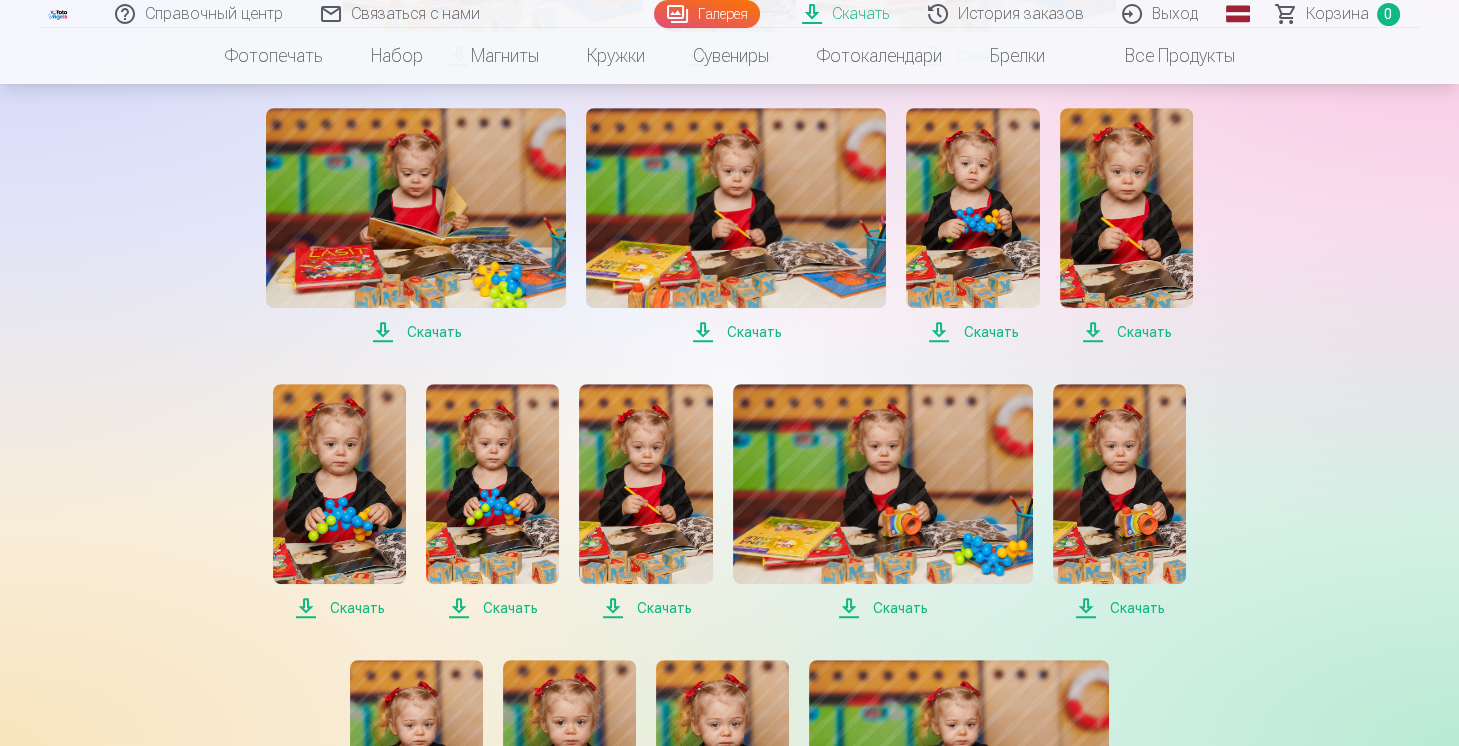 click on "Скачать" at bounding box center [357, 608] 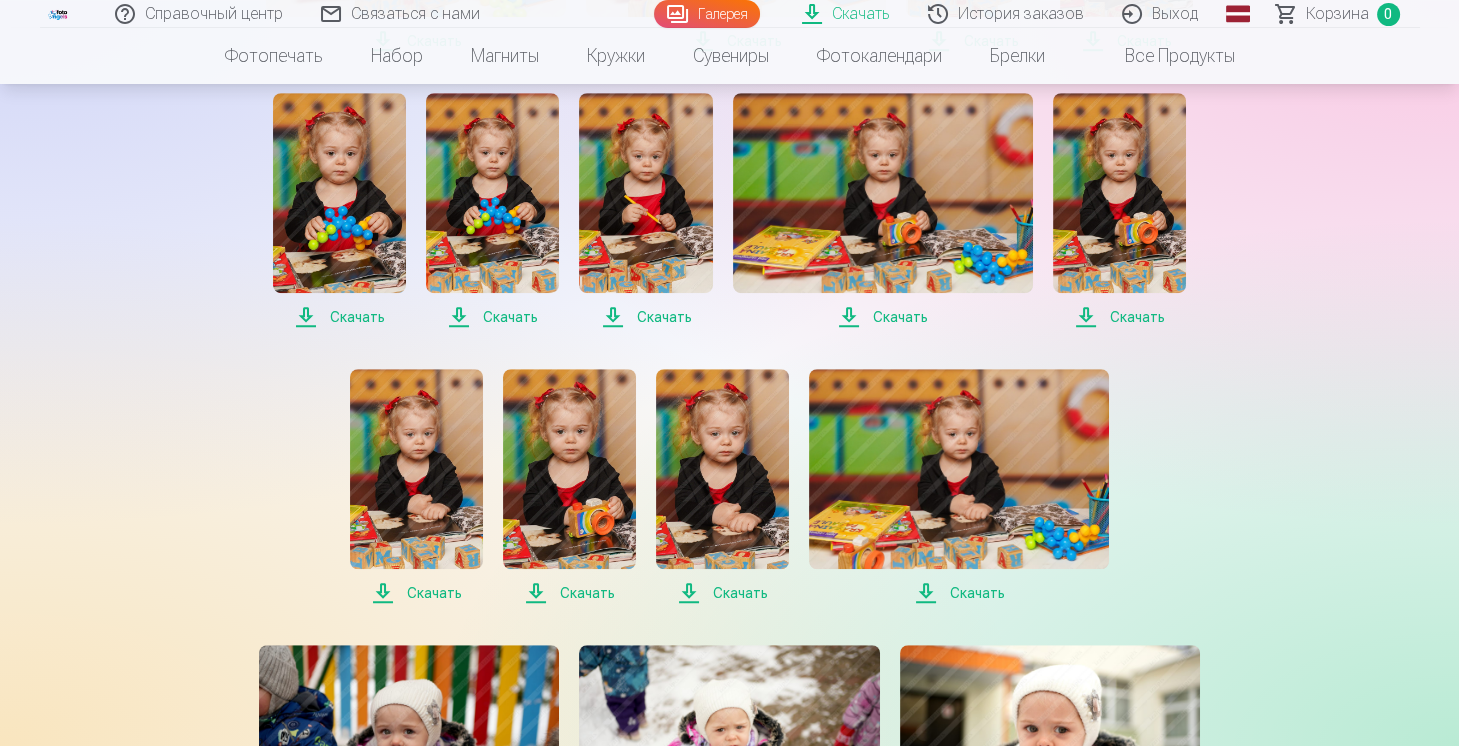 scroll, scrollTop: 1800, scrollLeft: 0, axis: vertical 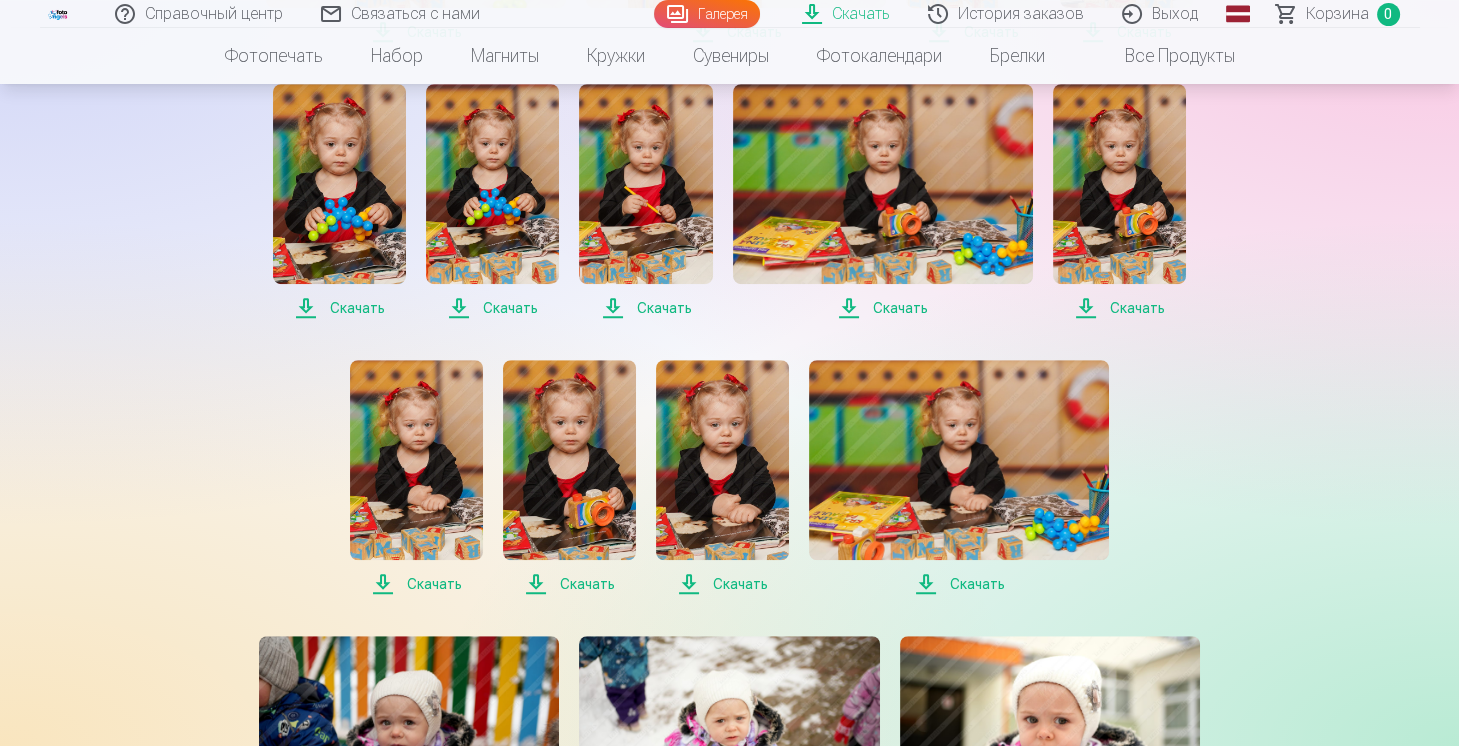 click on "Скачать" at bounding box center (434, 584) 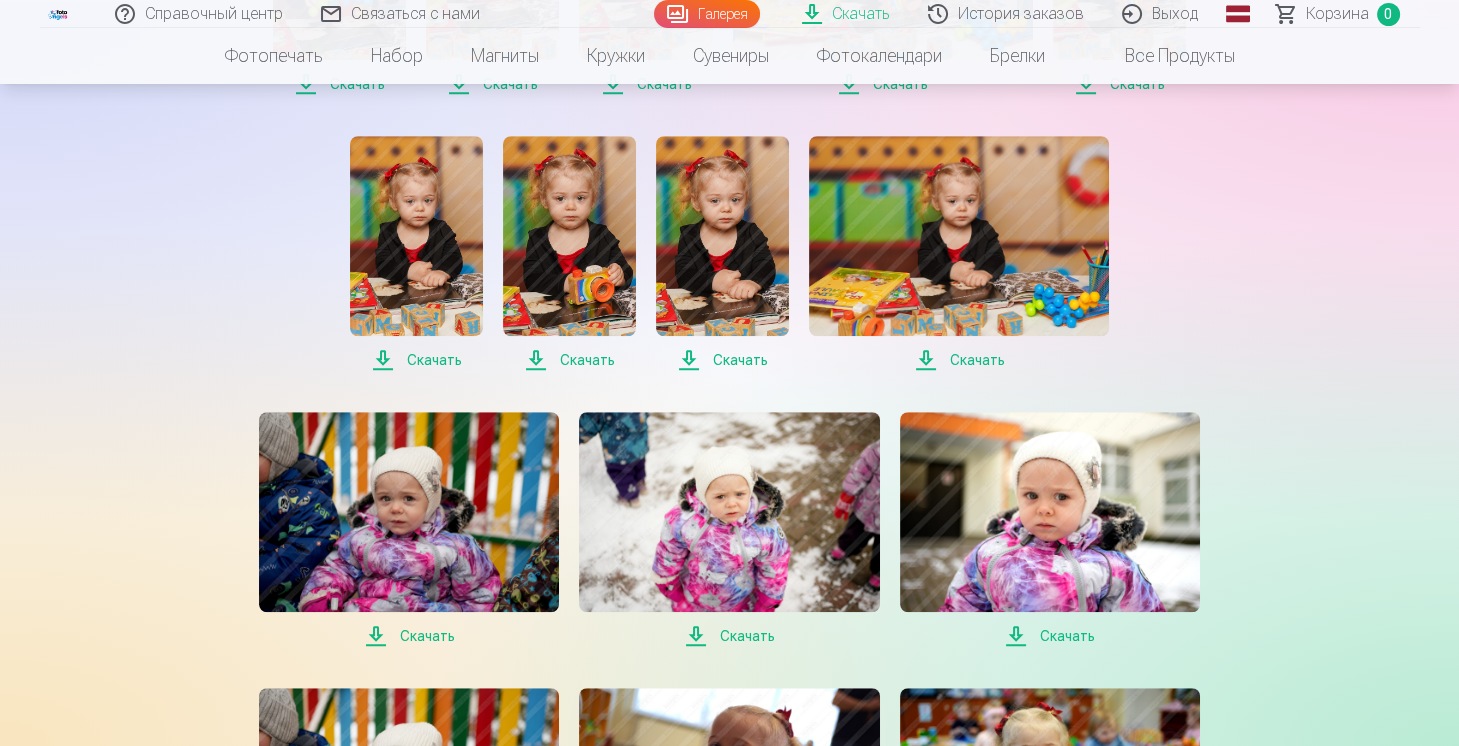 scroll, scrollTop: 2100, scrollLeft: 0, axis: vertical 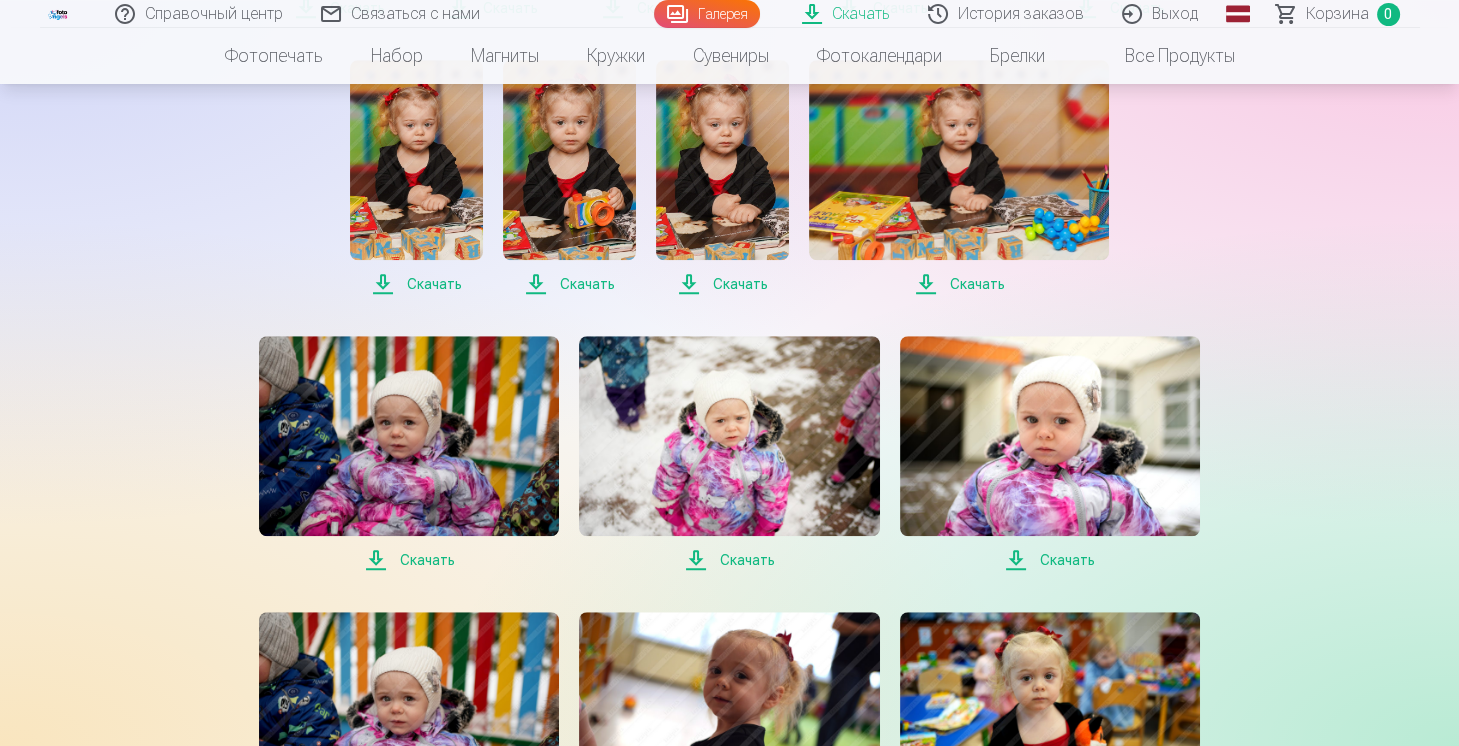 click on "Скачать" at bounding box center [427, 560] 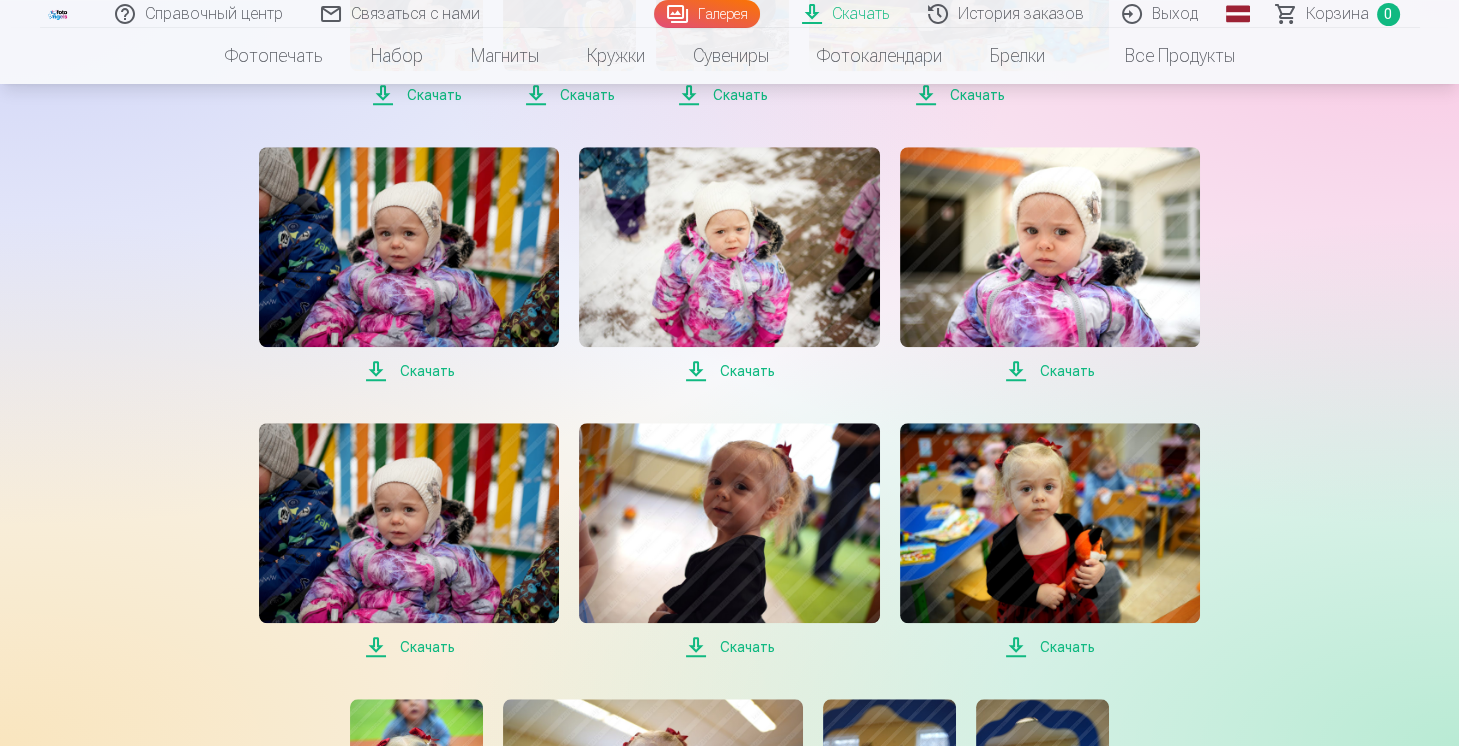 scroll, scrollTop: 2300, scrollLeft: 0, axis: vertical 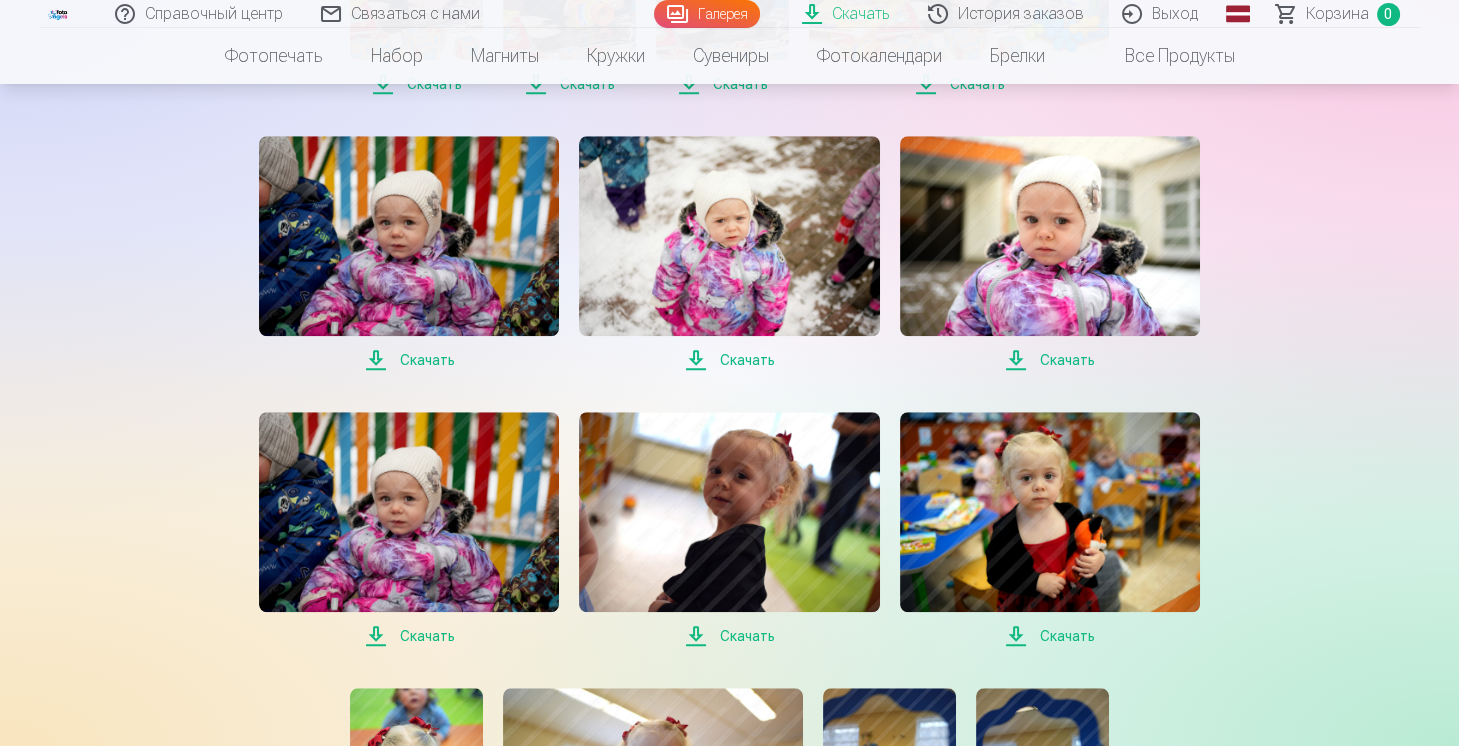 click on "Скачать" at bounding box center [427, 636] 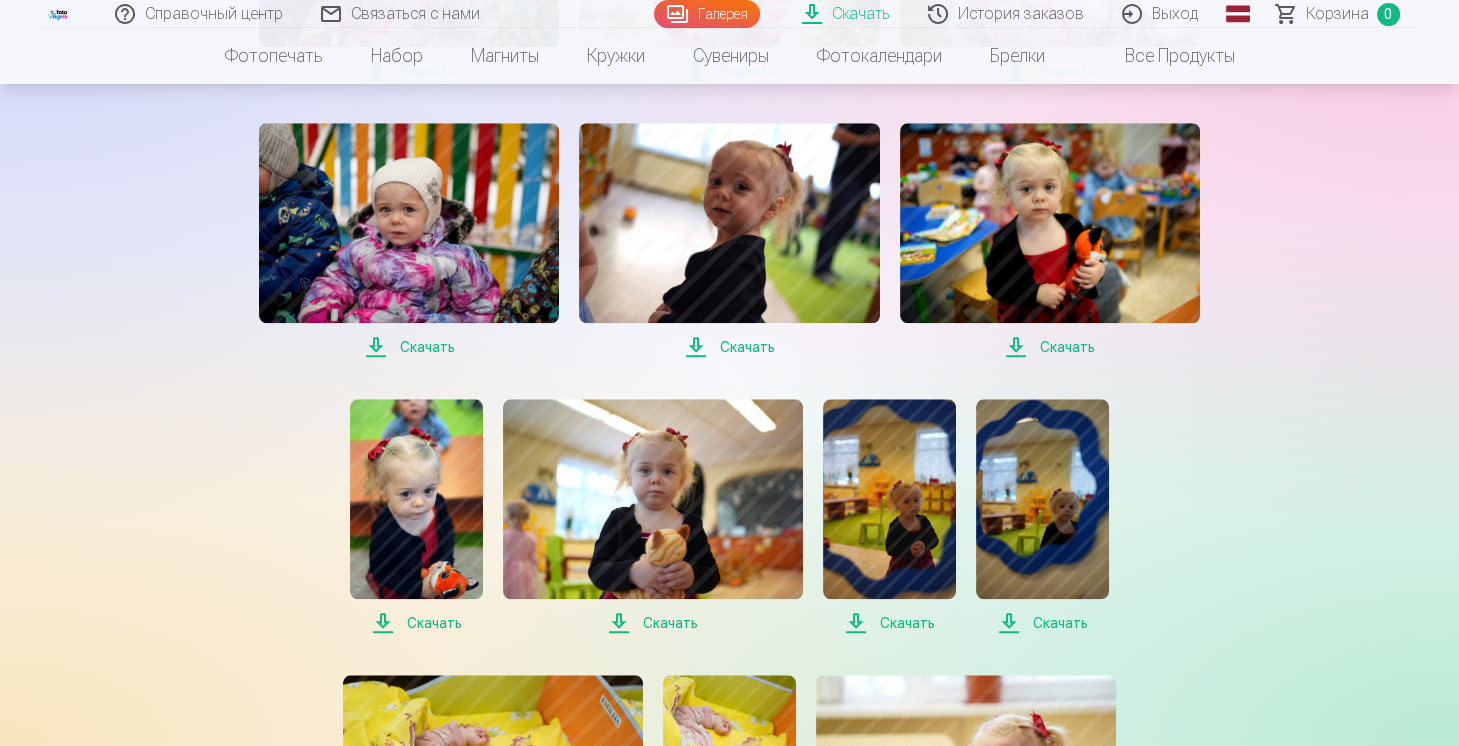 scroll, scrollTop: 2600, scrollLeft: 0, axis: vertical 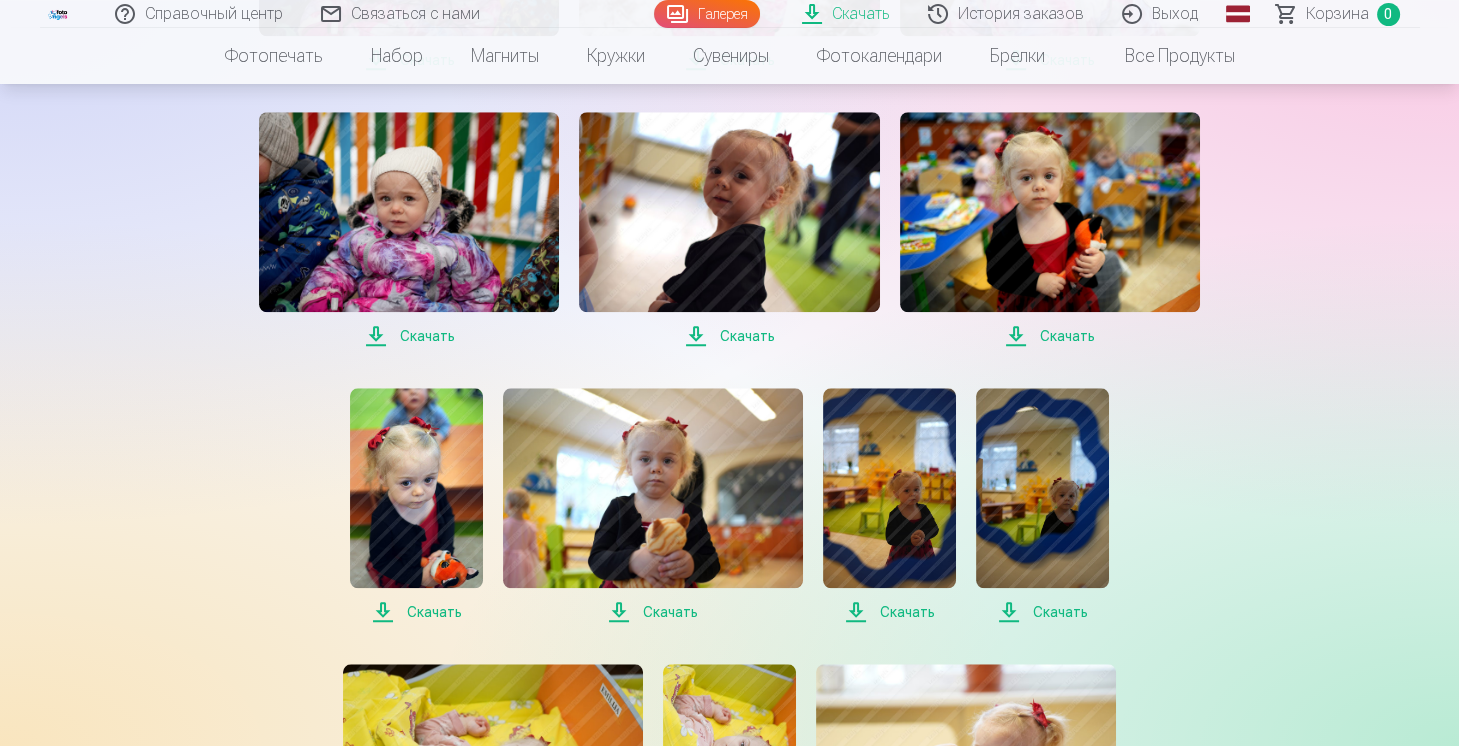 click on "Скачать" at bounding box center [434, 612] 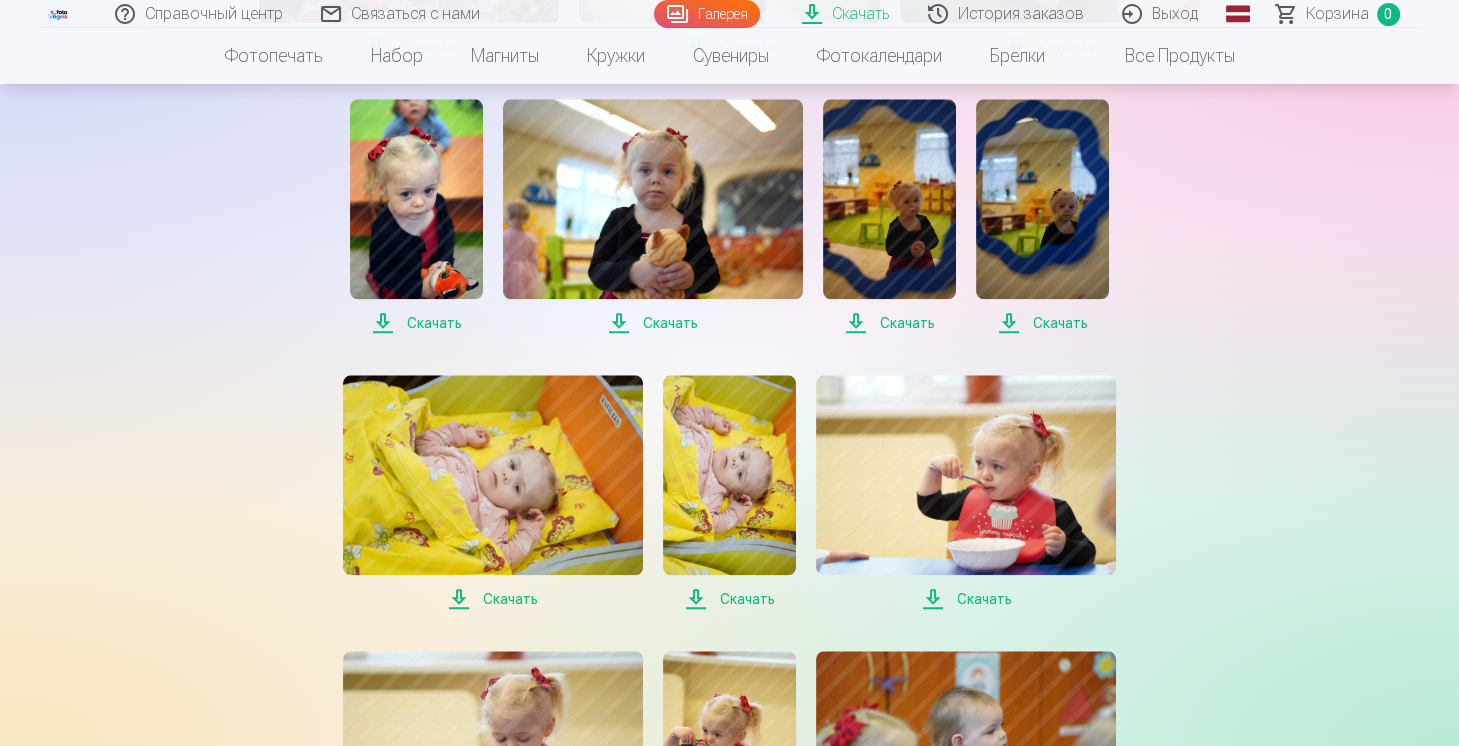 scroll, scrollTop: 2900, scrollLeft: 0, axis: vertical 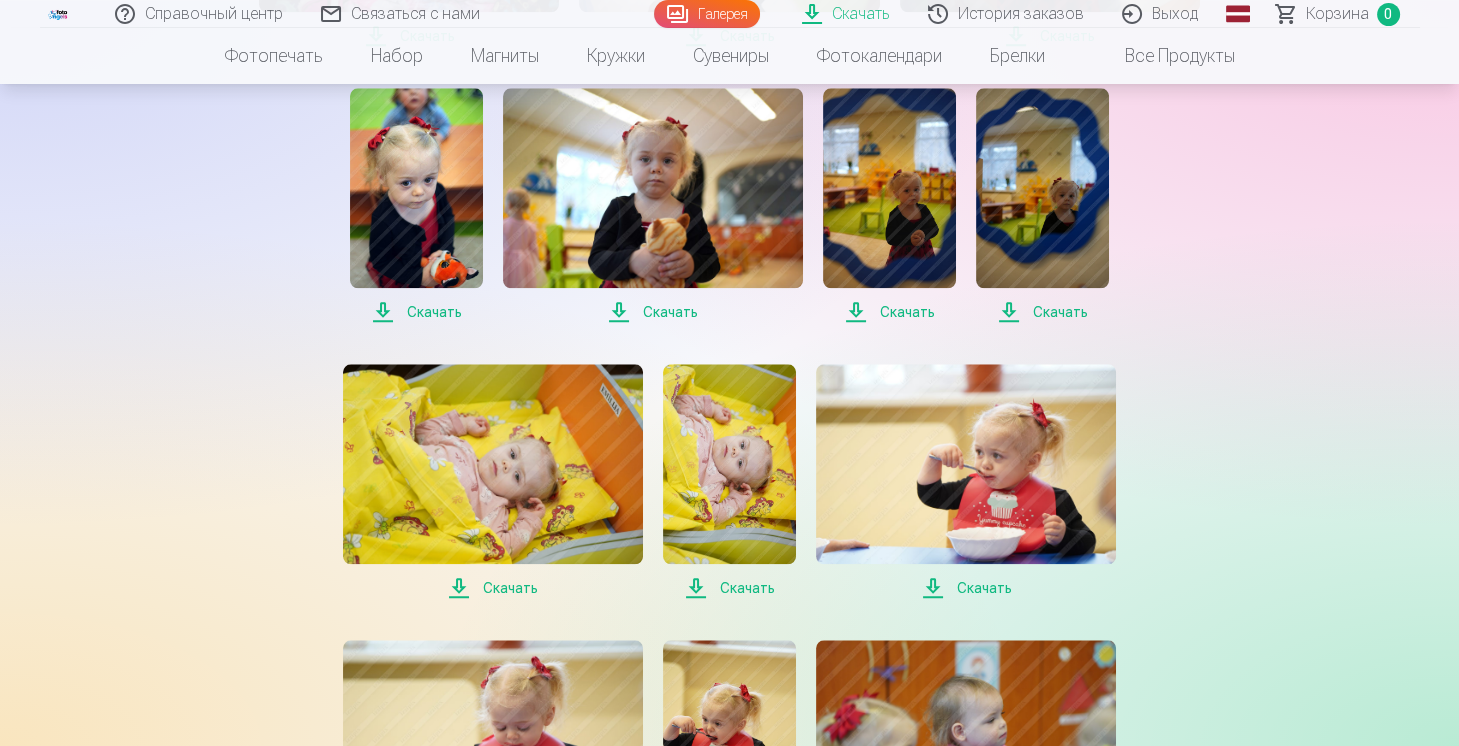 click on "Скачать" at bounding box center (510, 588) 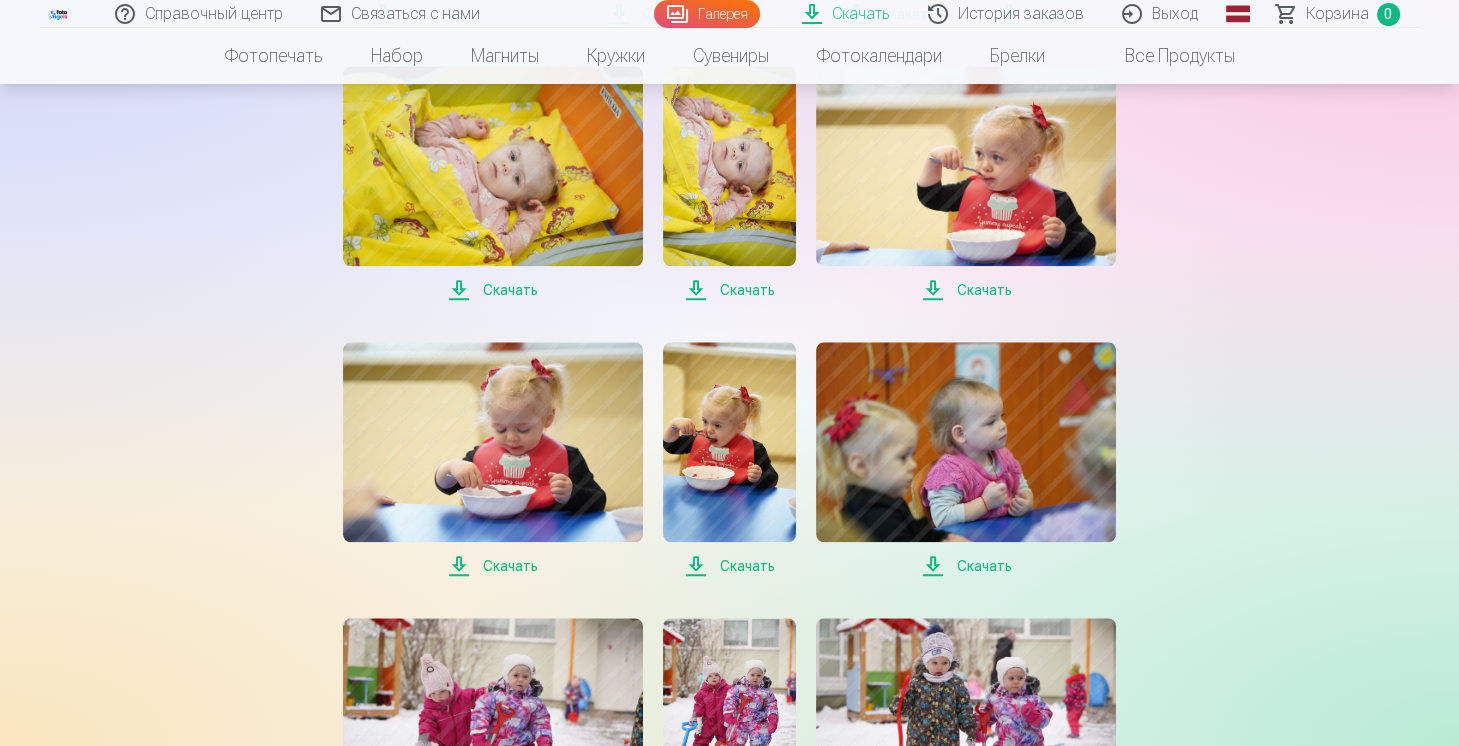 scroll, scrollTop: 3300, scrollLeft: 0, axis: vertical 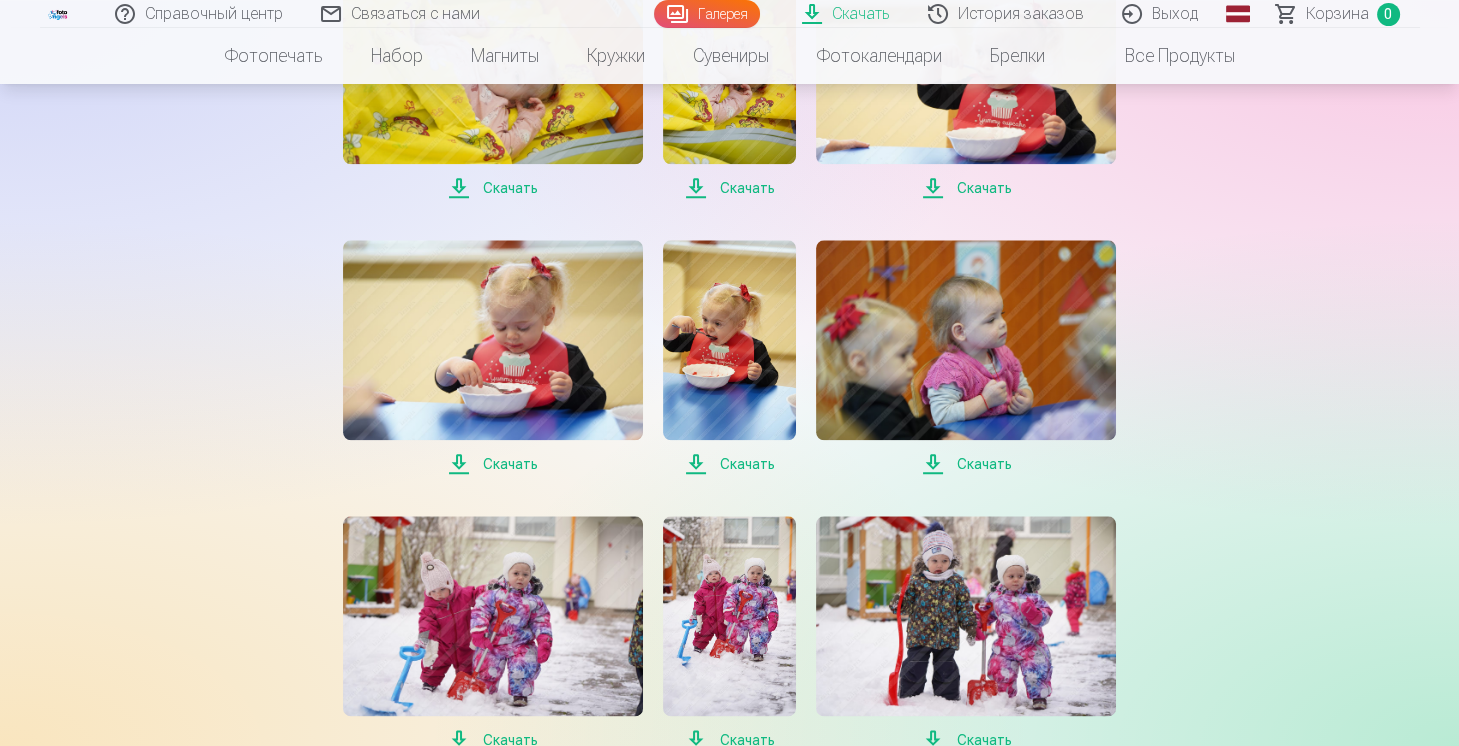 click on "Скачать" at bounding box center [510, 464] 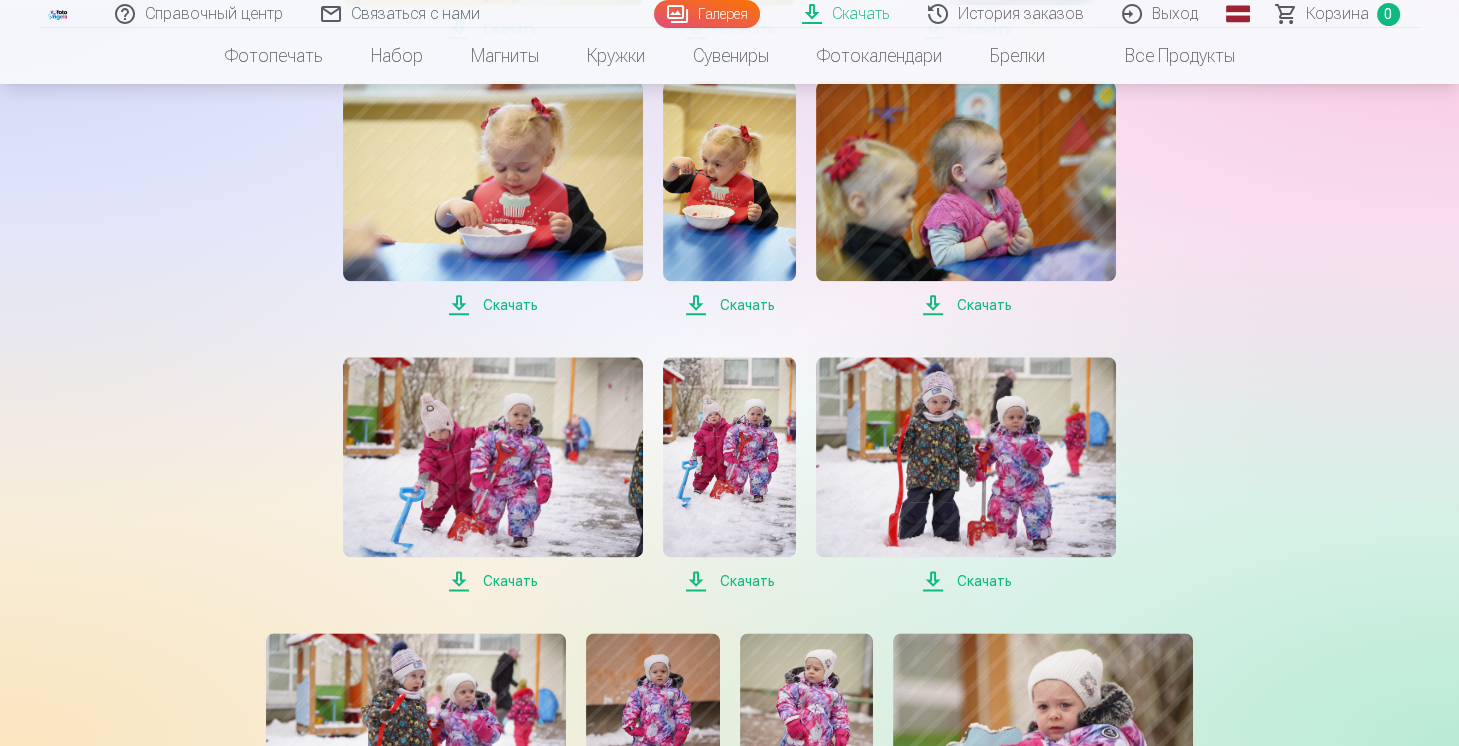 scroll, scrollTop: 3500, scrollLeft: 0, axis: vertical 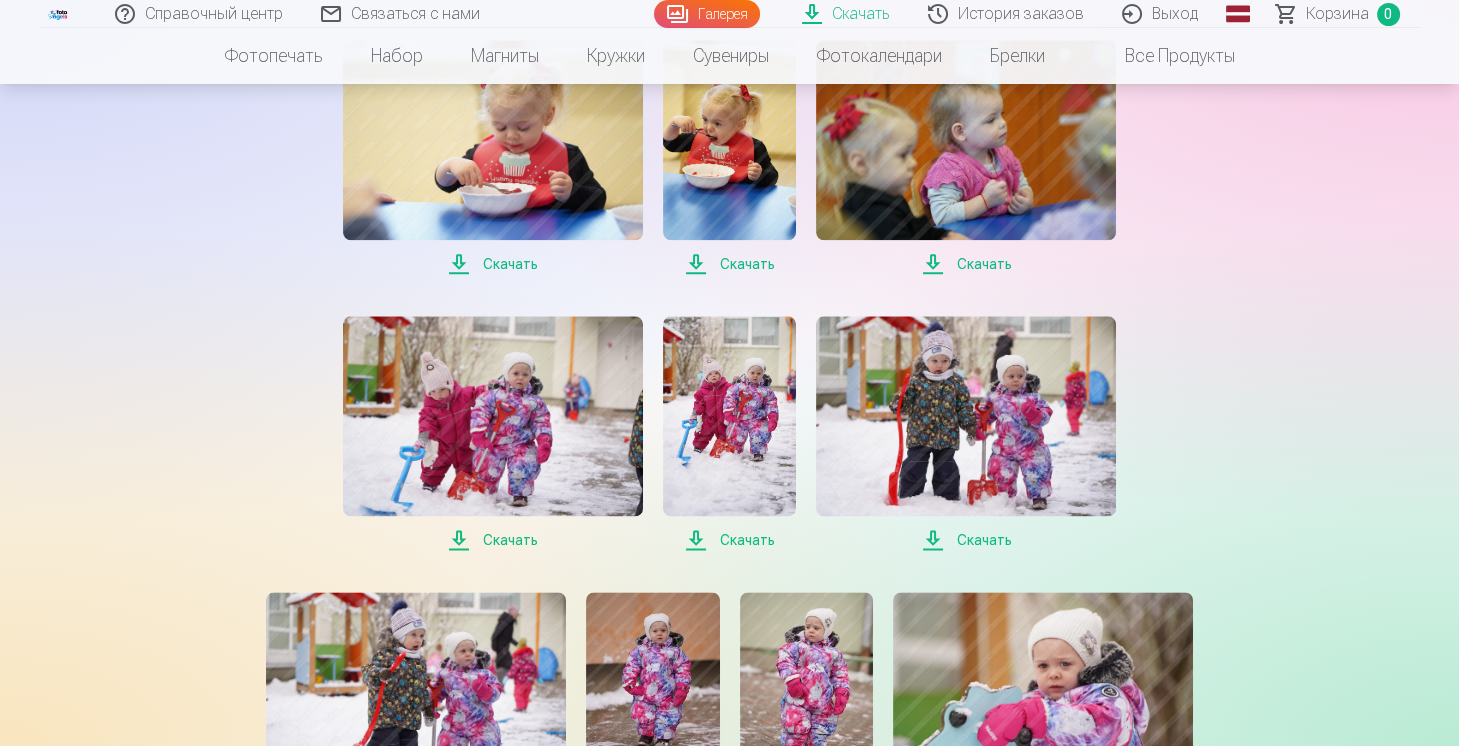 click on "Скачать" at bounding box center [510, 540] 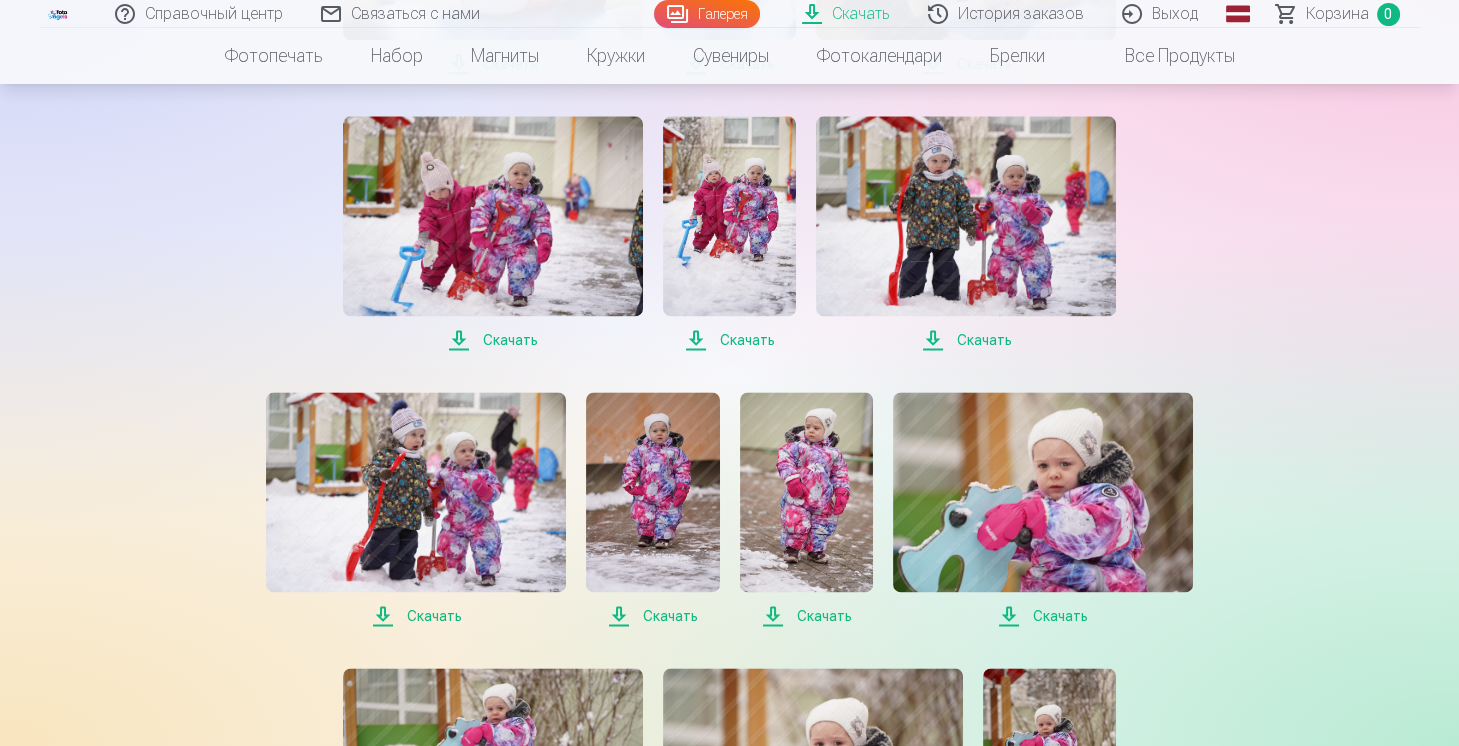 scroll, scrollTop: 3800, scrollLeft: 0, axis: vertical 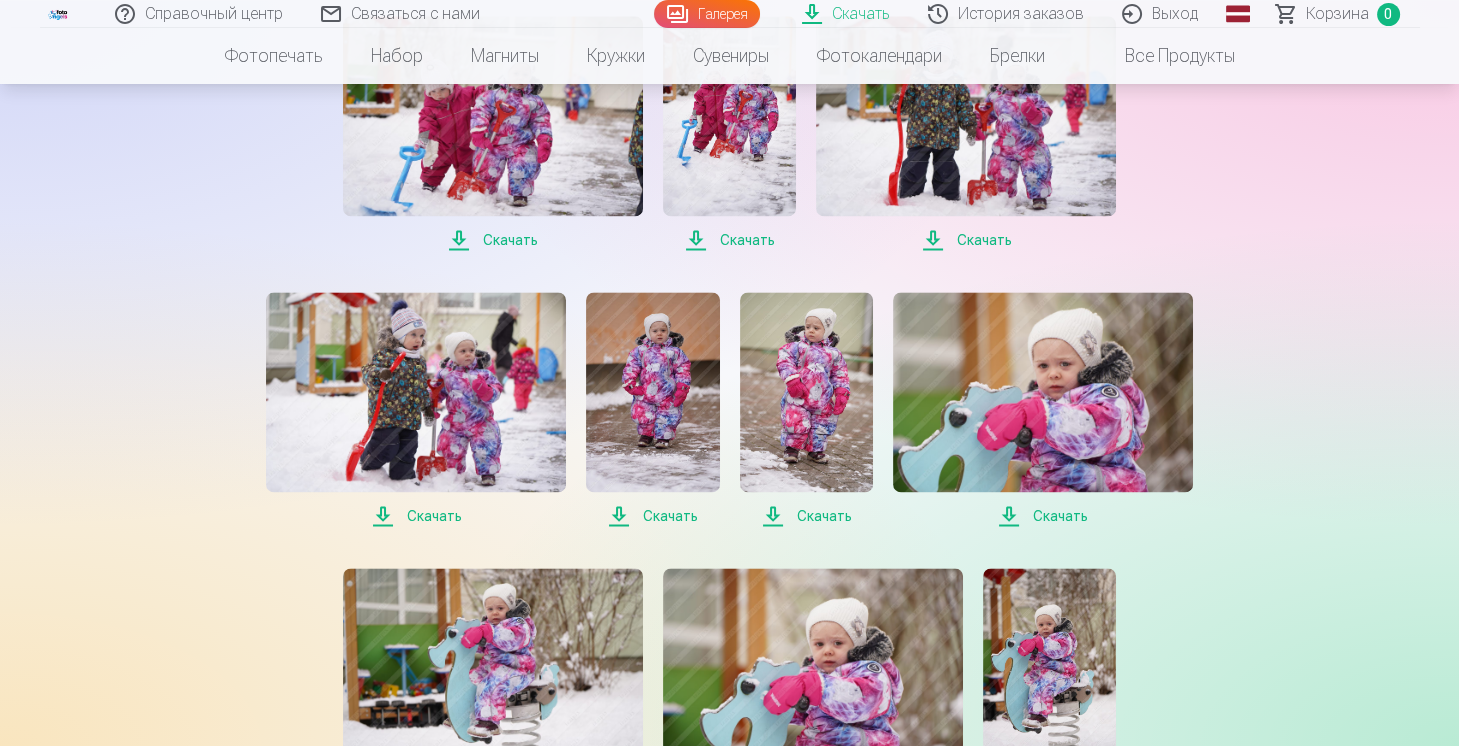 click on "Скачать" at bounding box center [434, 516] 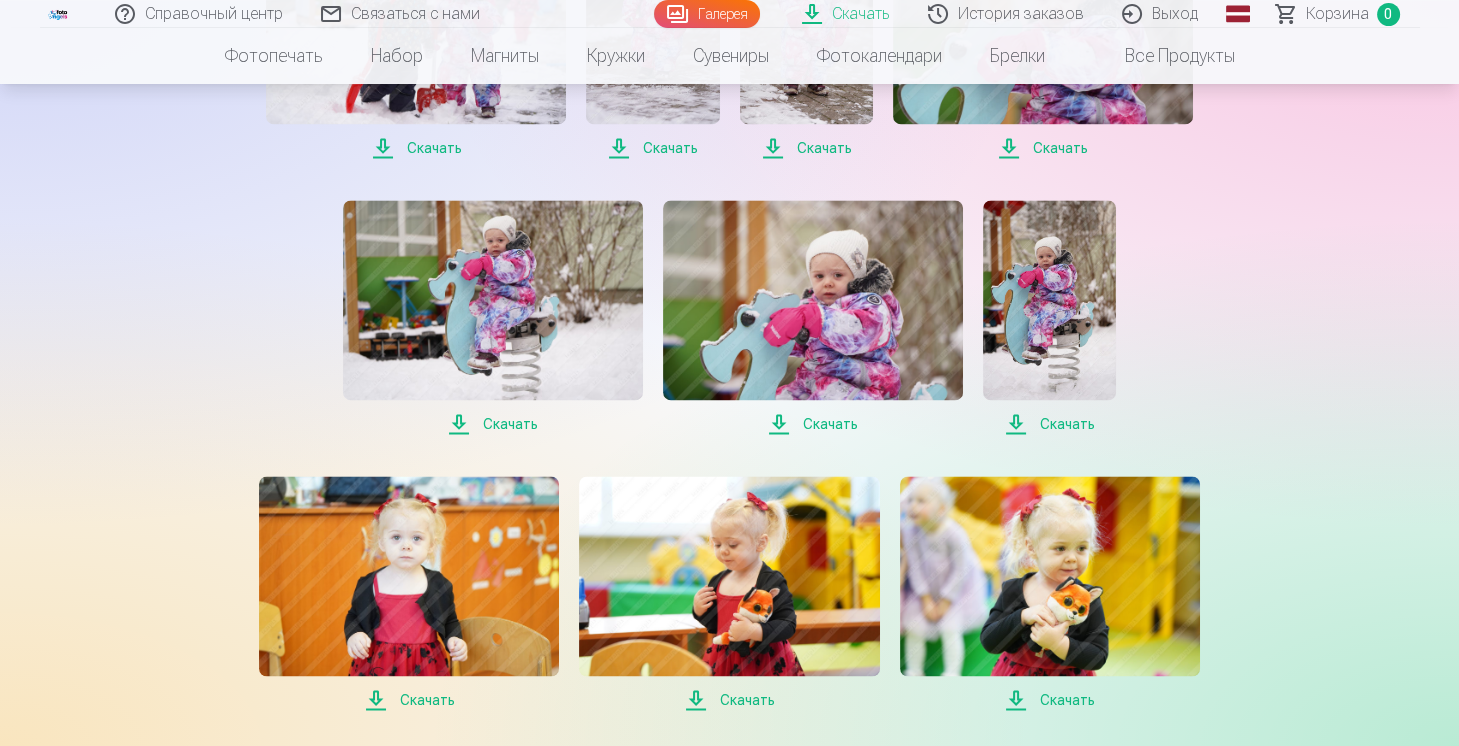 scroll, scrollTop: 4200, scrollLeft: 0, axis: vertical 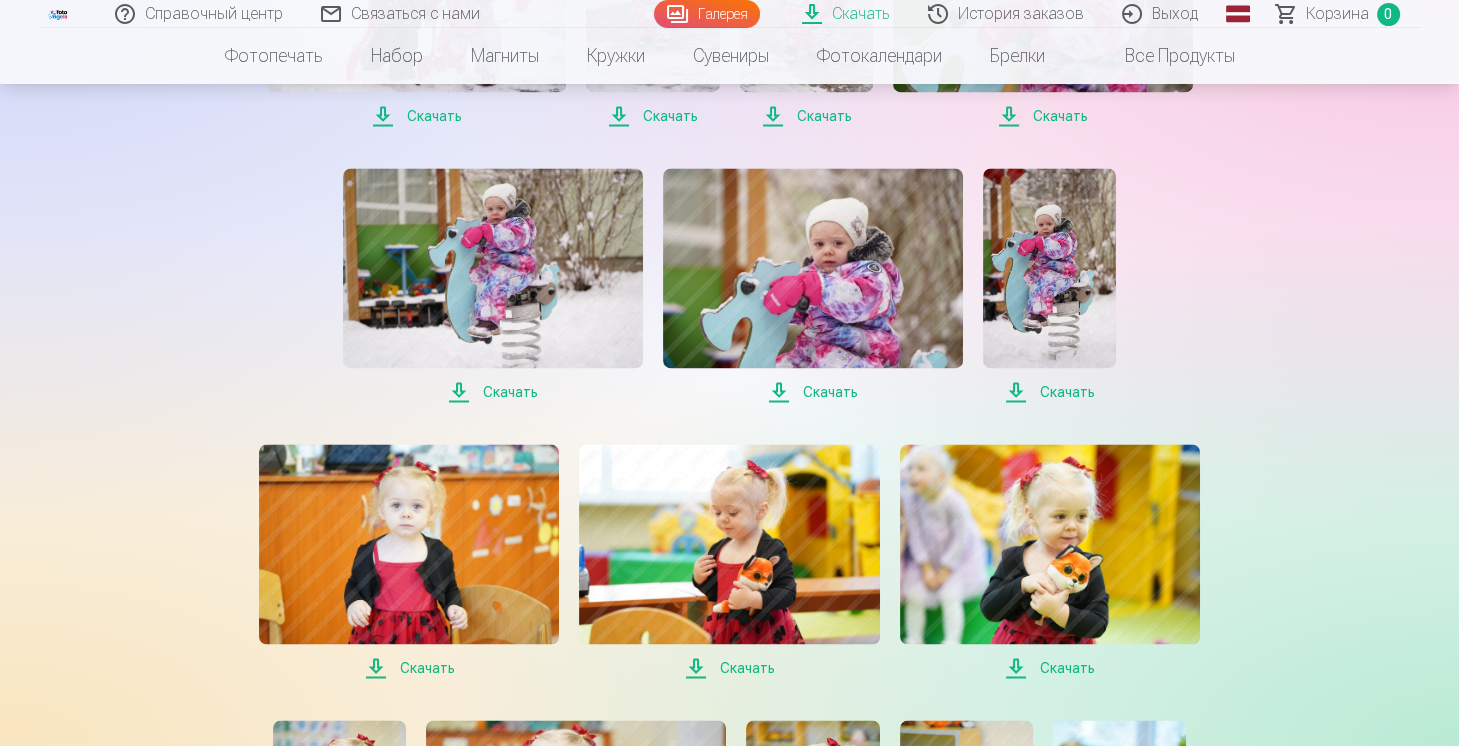 click on "Скачать" at bounding box center (510, 392) 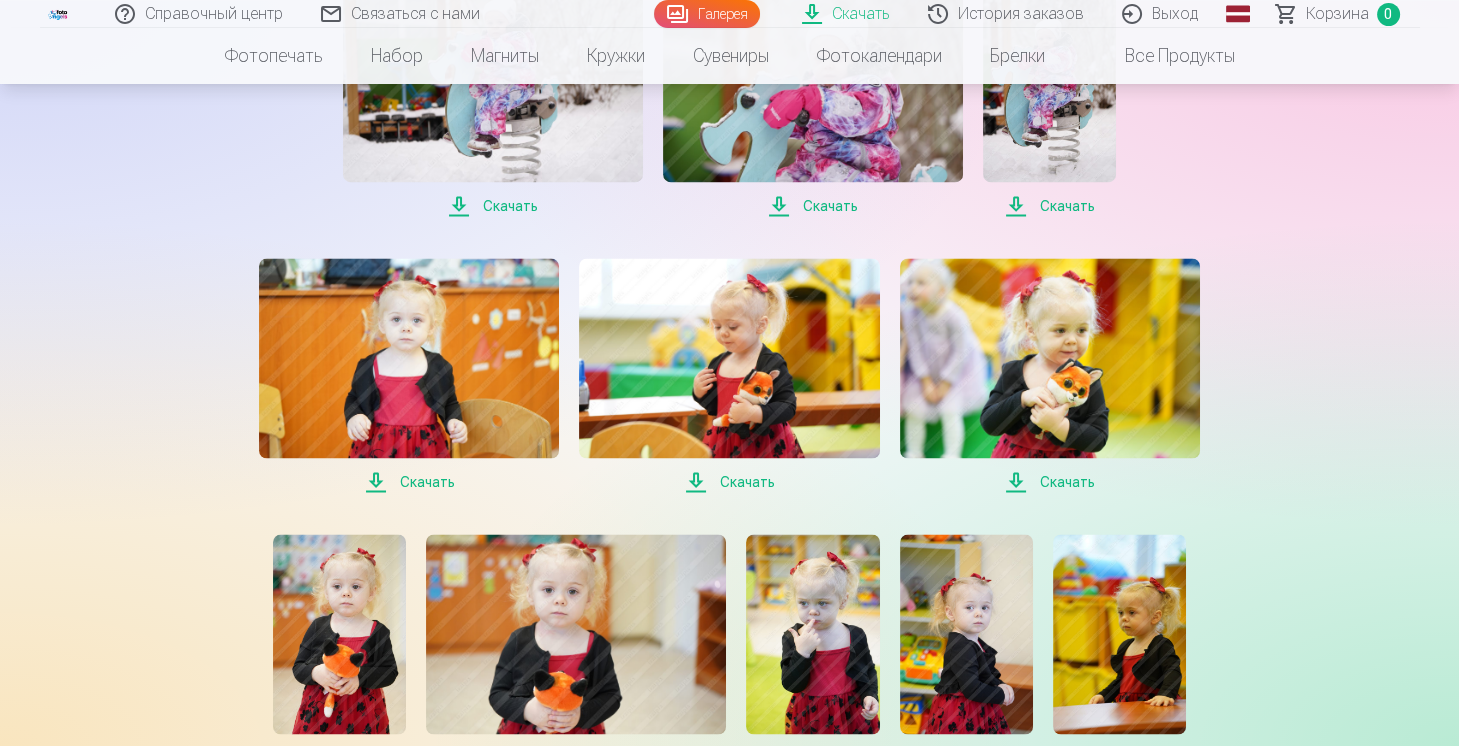 scroll, scrollTop: 4400, scrollLeft: 0, axis: vertical 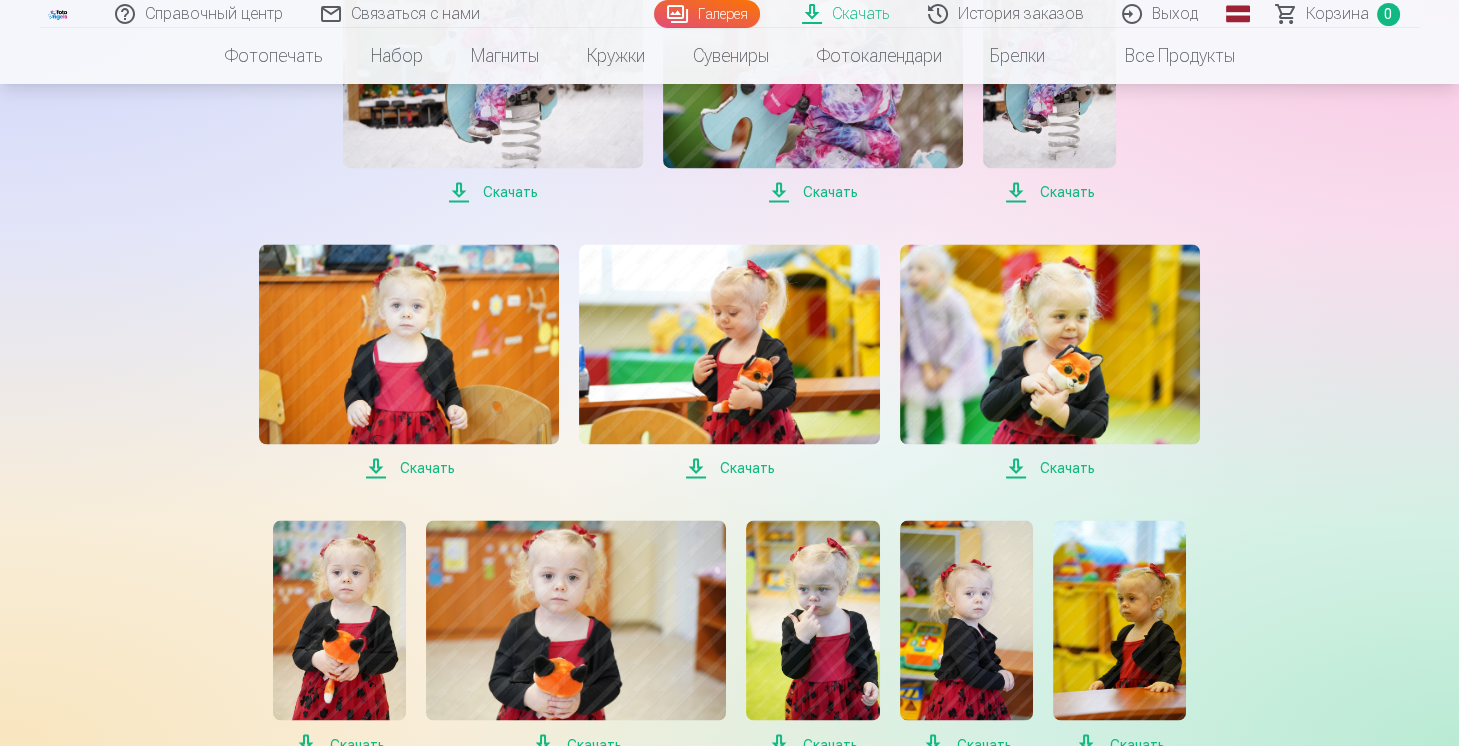 click on "Скачать" at bounding box center [427, 468] 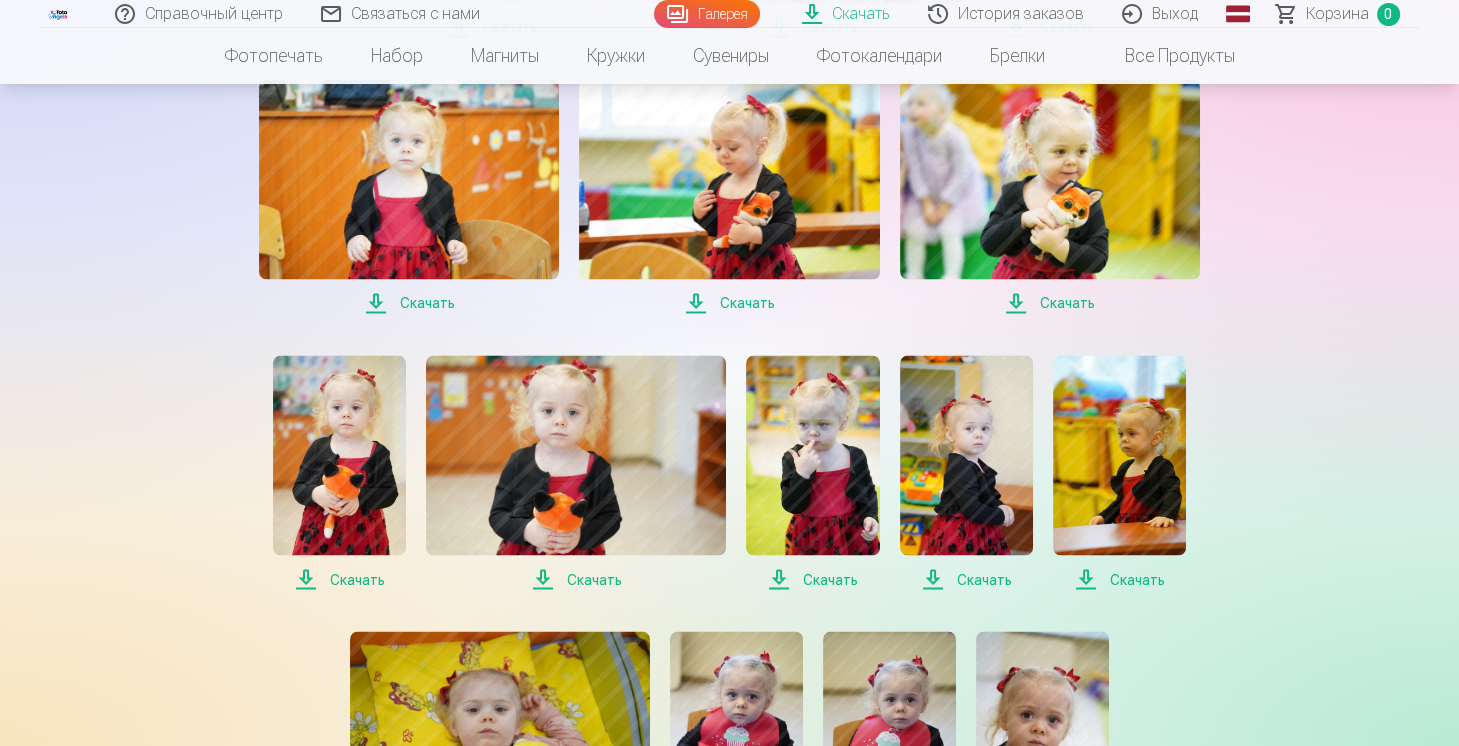 scroll, scrollTop: 4600, scrollLeft: 0, axis: vertical 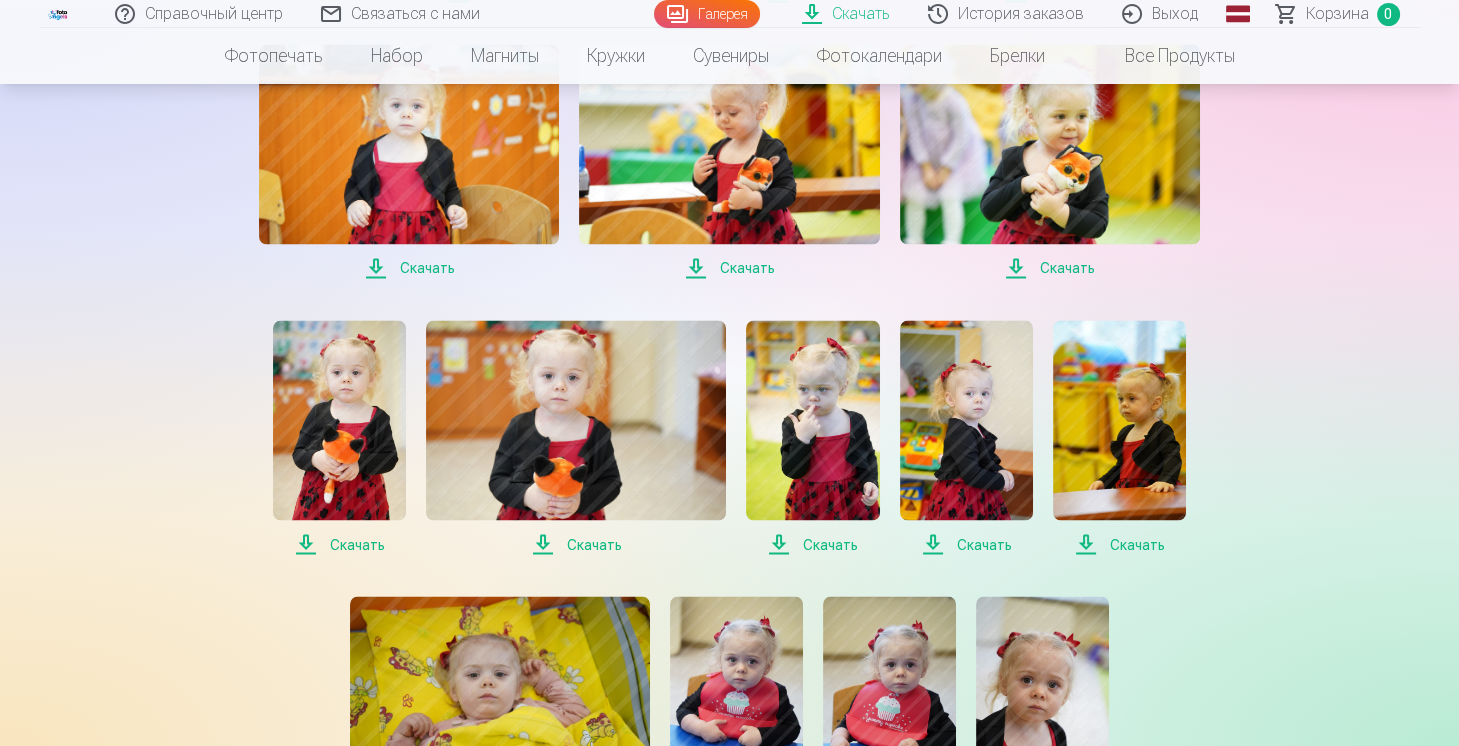 click on "Скачать" at bounding box center [357, 544] 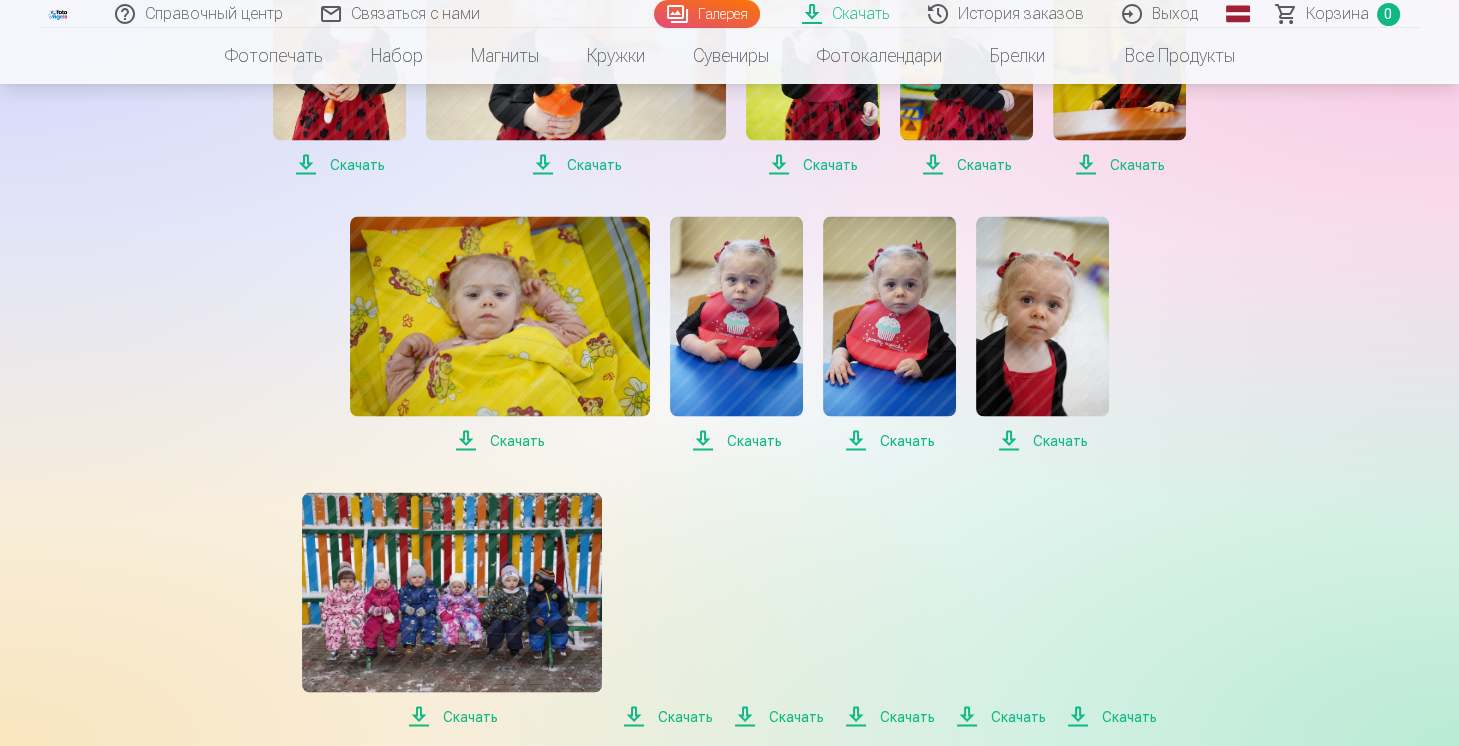 scroll, scrollTop: 5000, scrollLeft: 0, axis: vertical 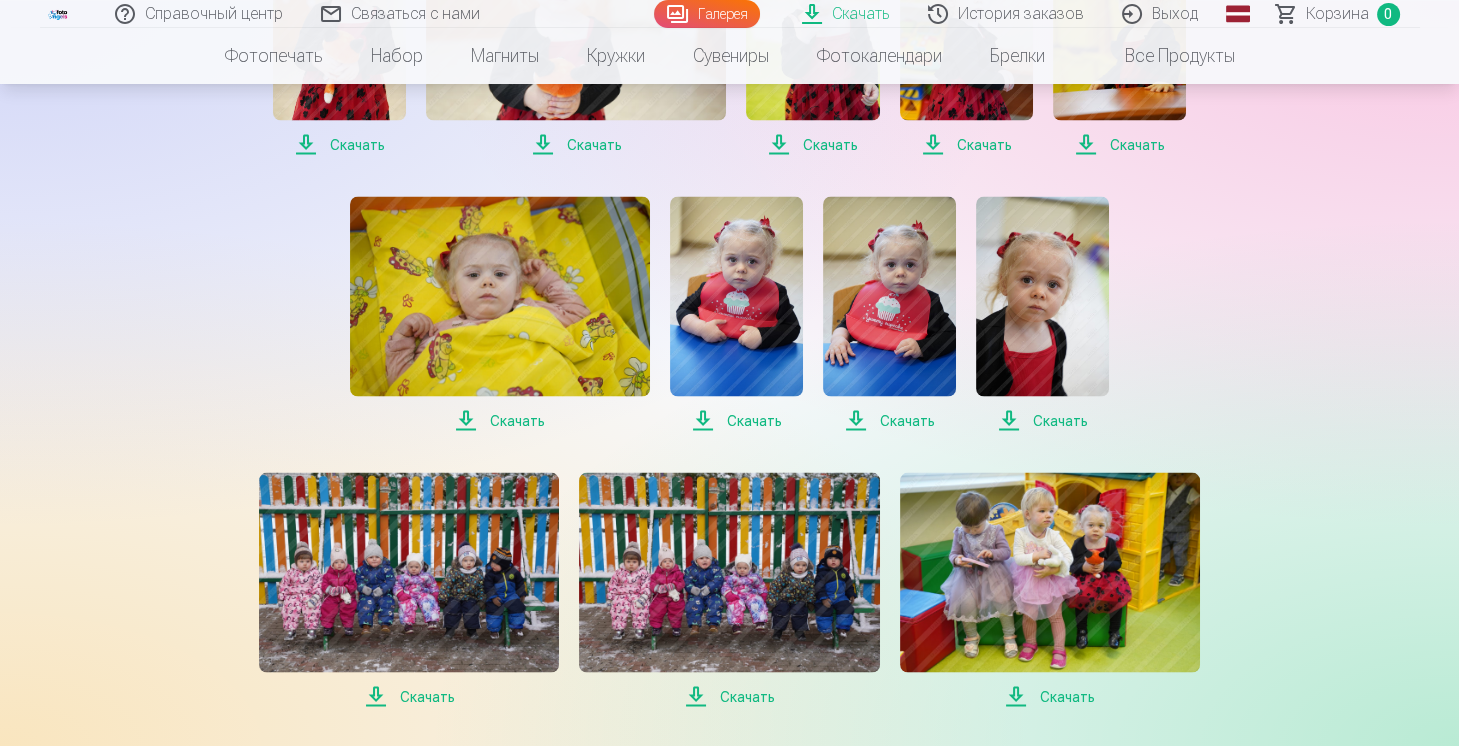 click on "Скачать" at bounding box center (517, 420) 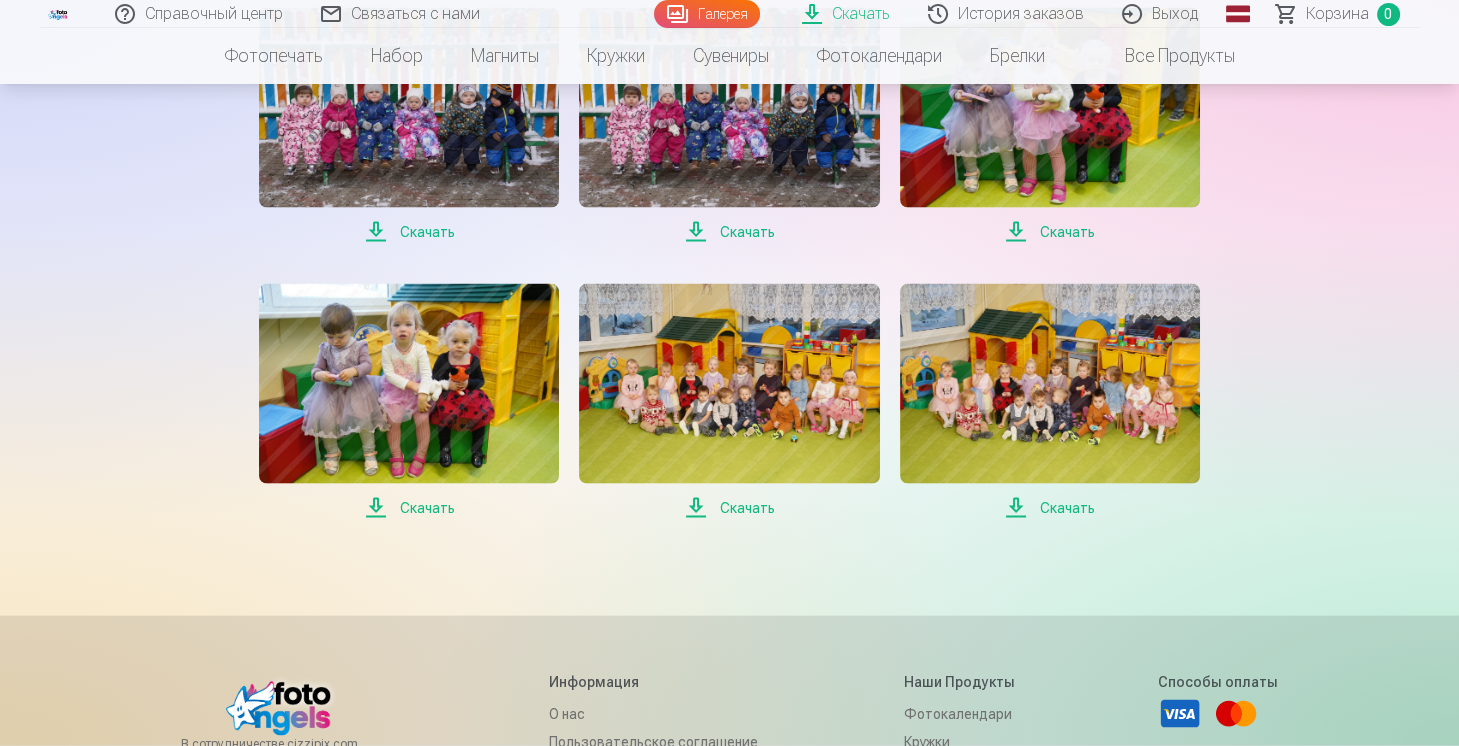 scroll, scrollTop: 5500, scrollLeft: 0, axis: vertical 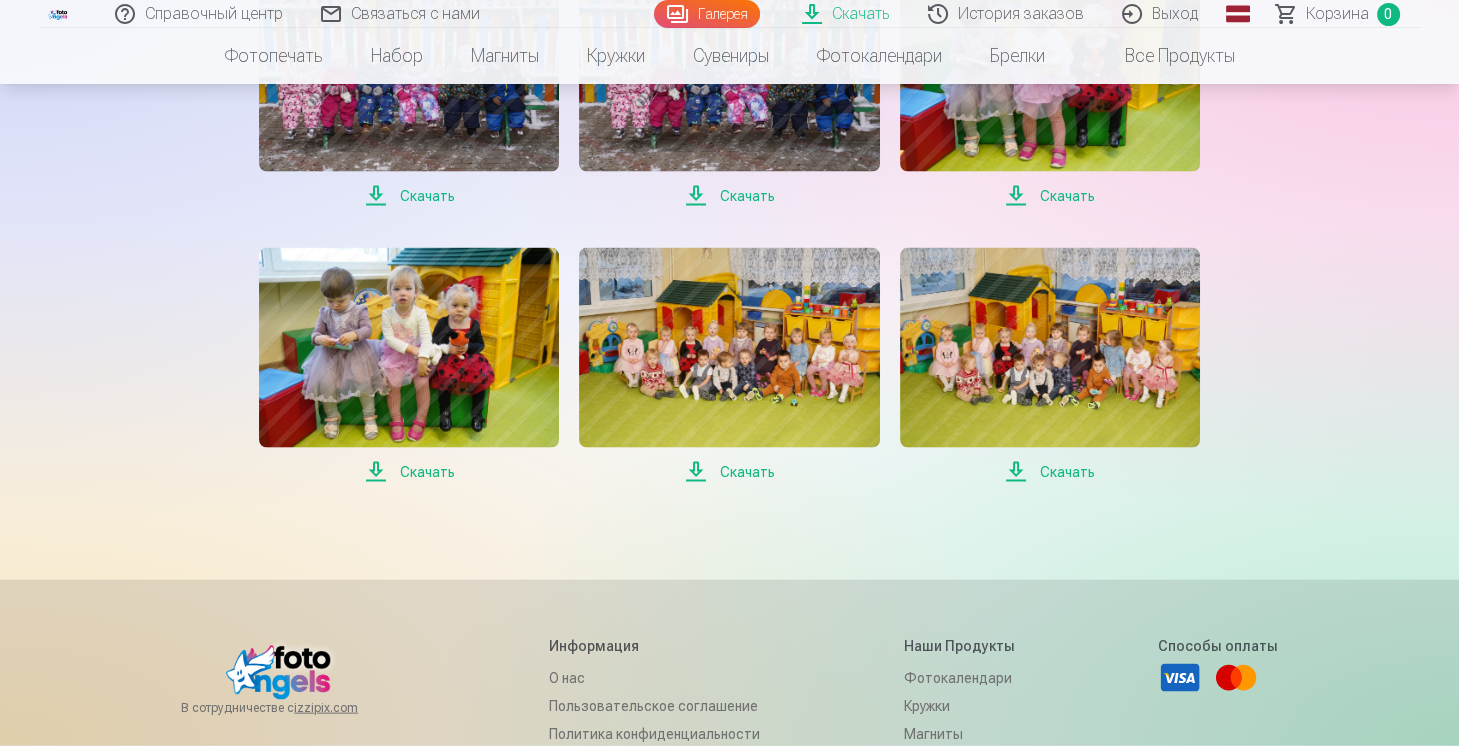 click on "Скачать" at bounding box center [427, 472] 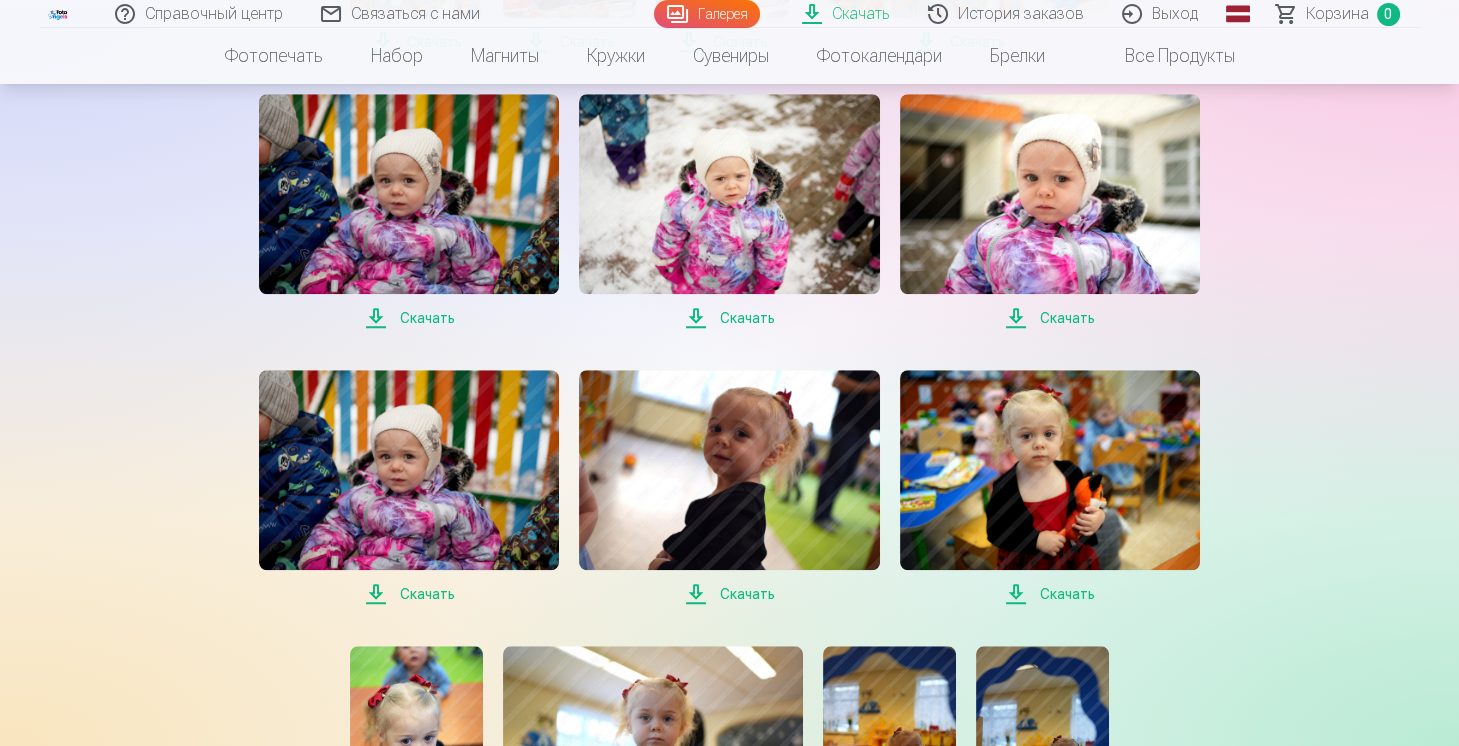scroll, scrollTop: 2300, scrollLeft: 0, axis: vertical 